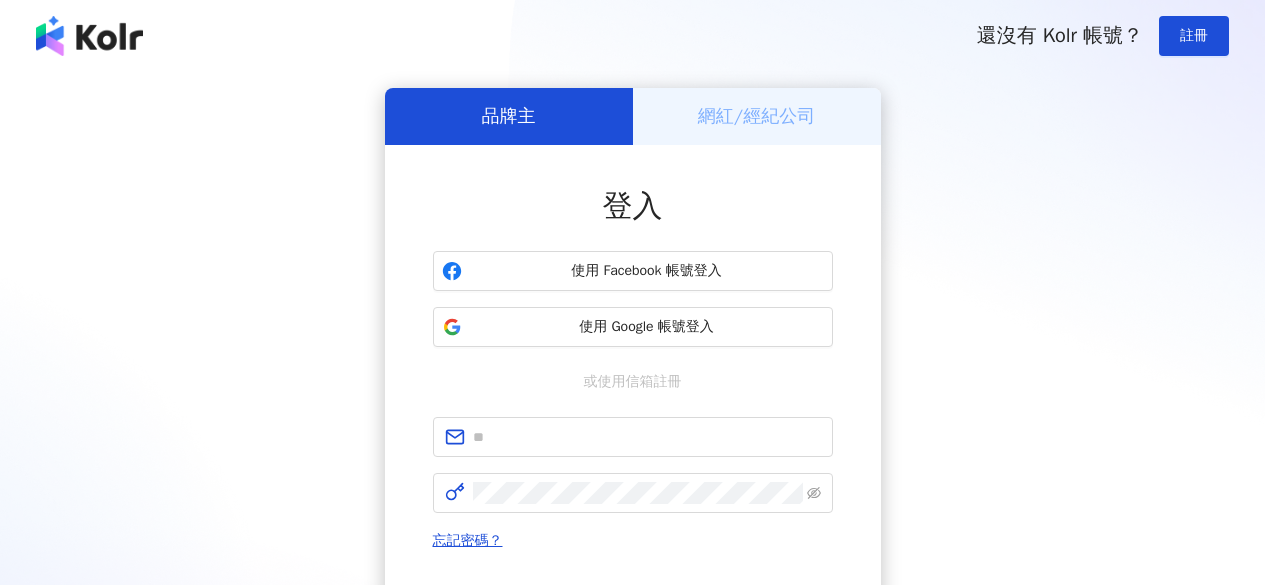 scroll, scrollTop: 0, scrollLeft: 0, axis: both 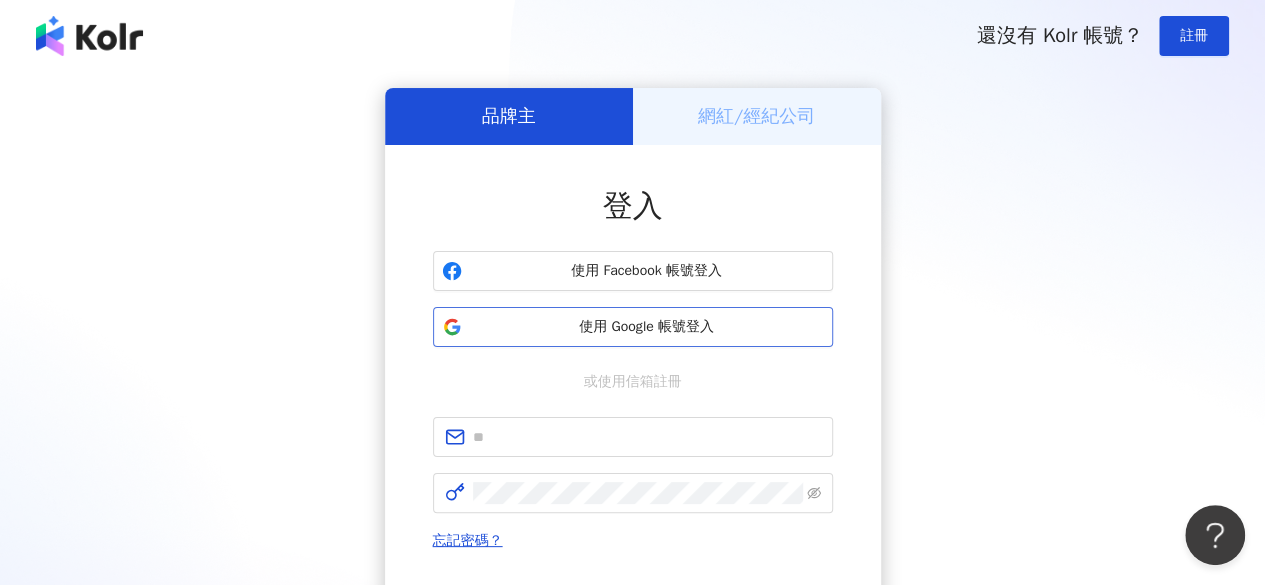 click on "使用 Google 帳號登入" at bounding box center [647, 327] 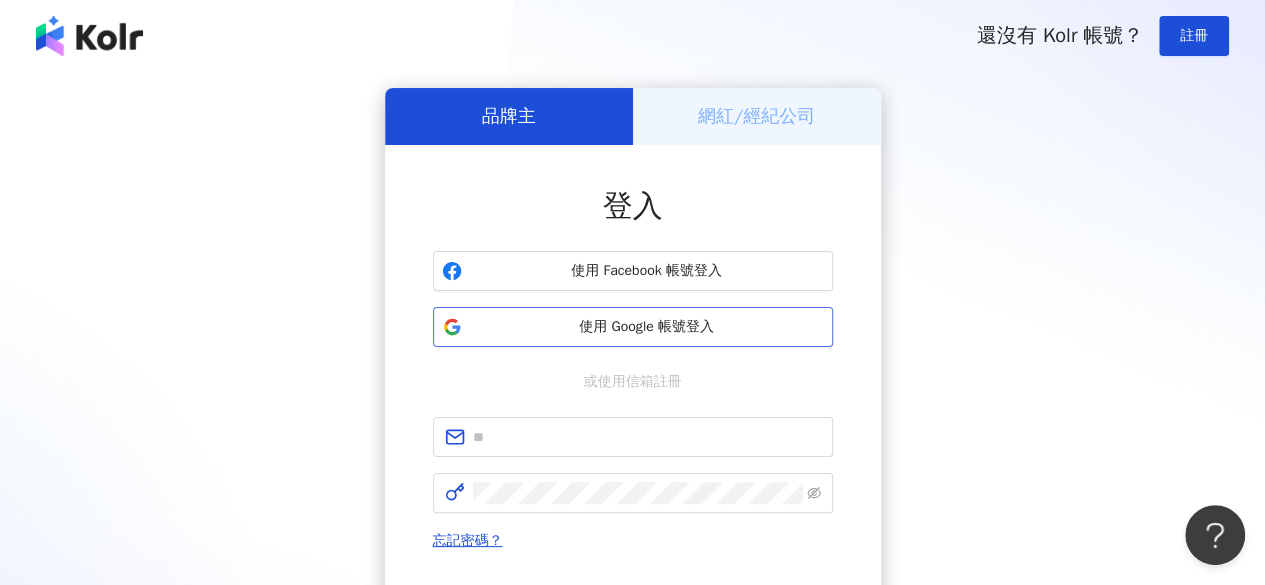 click on "使用 Google 帳號登入" at bounding box center (647, 327) 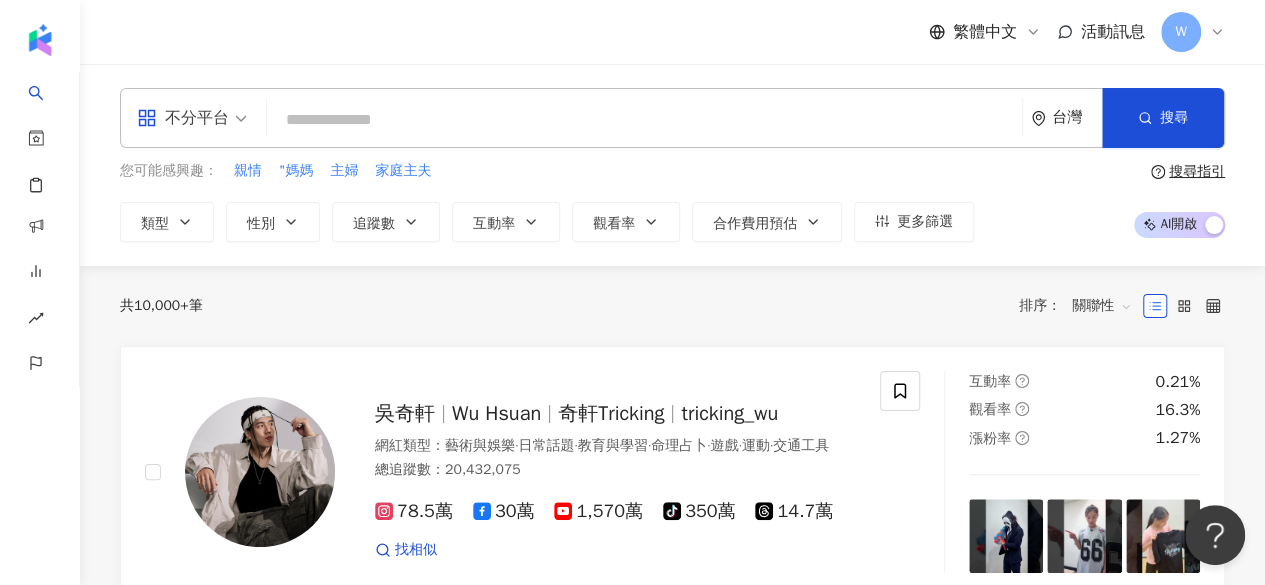 click at bounding box center [644, 120] 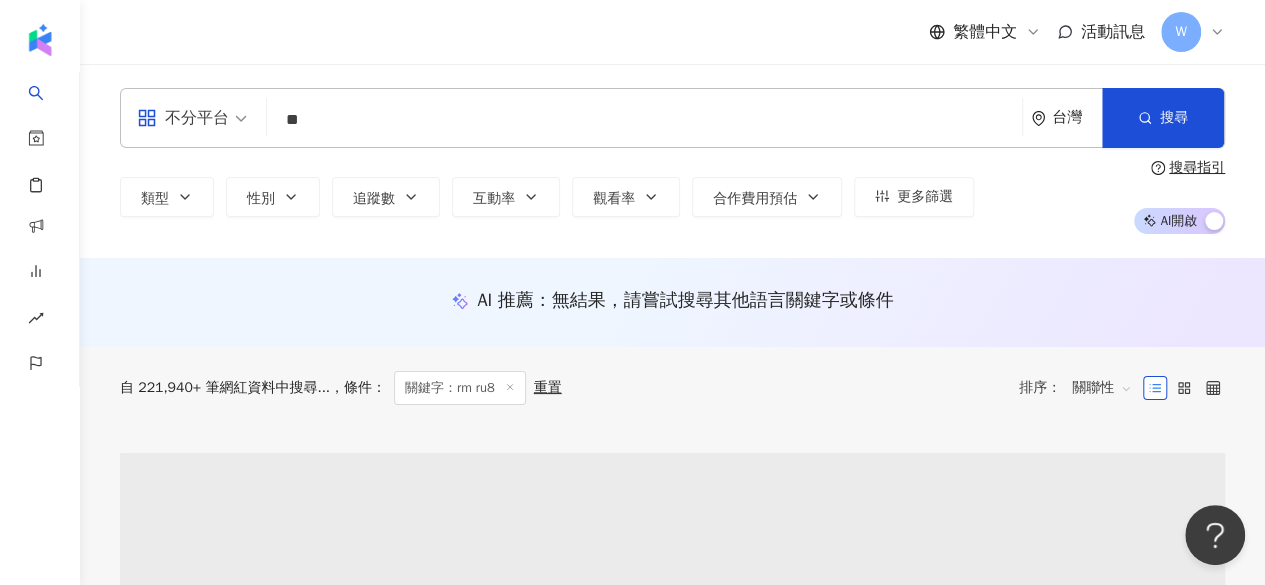 type on "*" 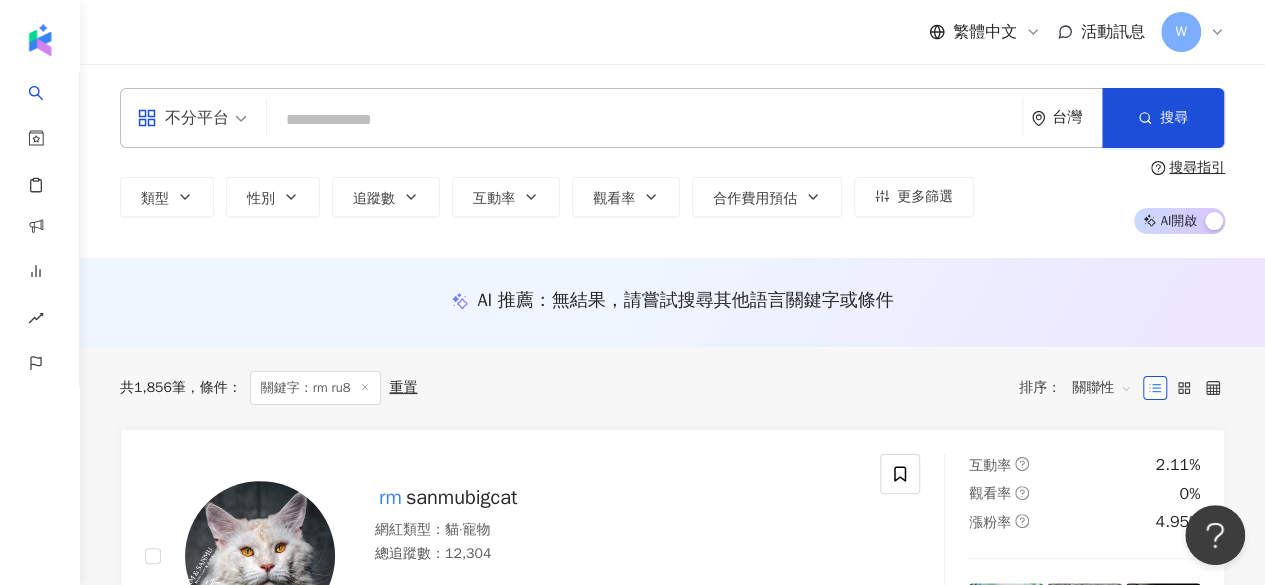 click at bounding box center [644, 120] 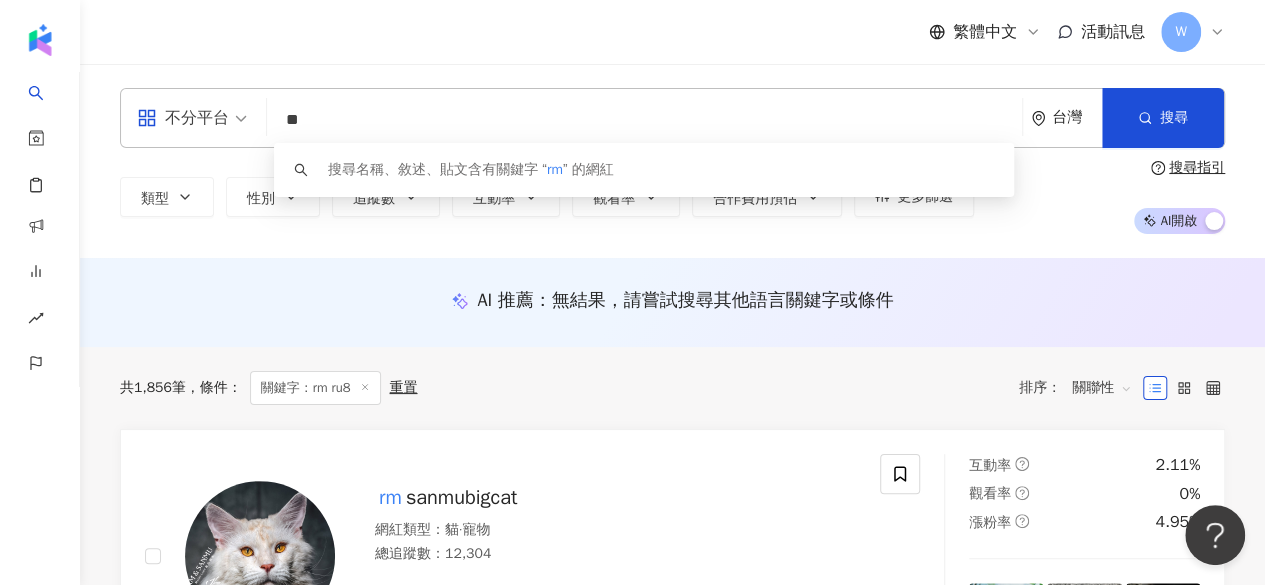 type on "*" 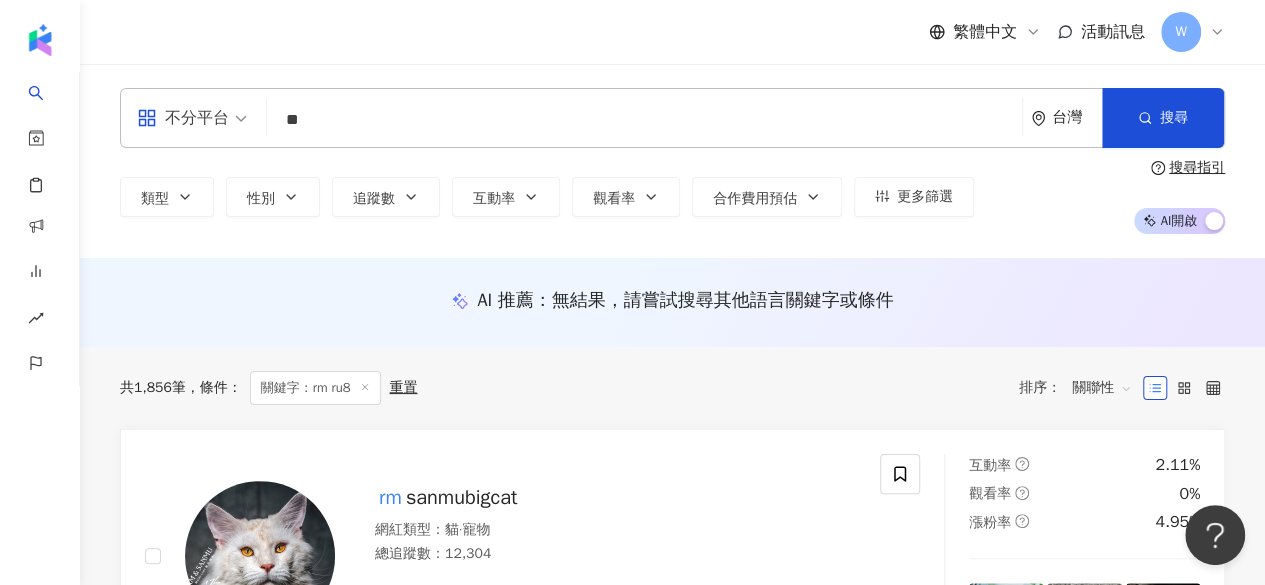 type on "**" 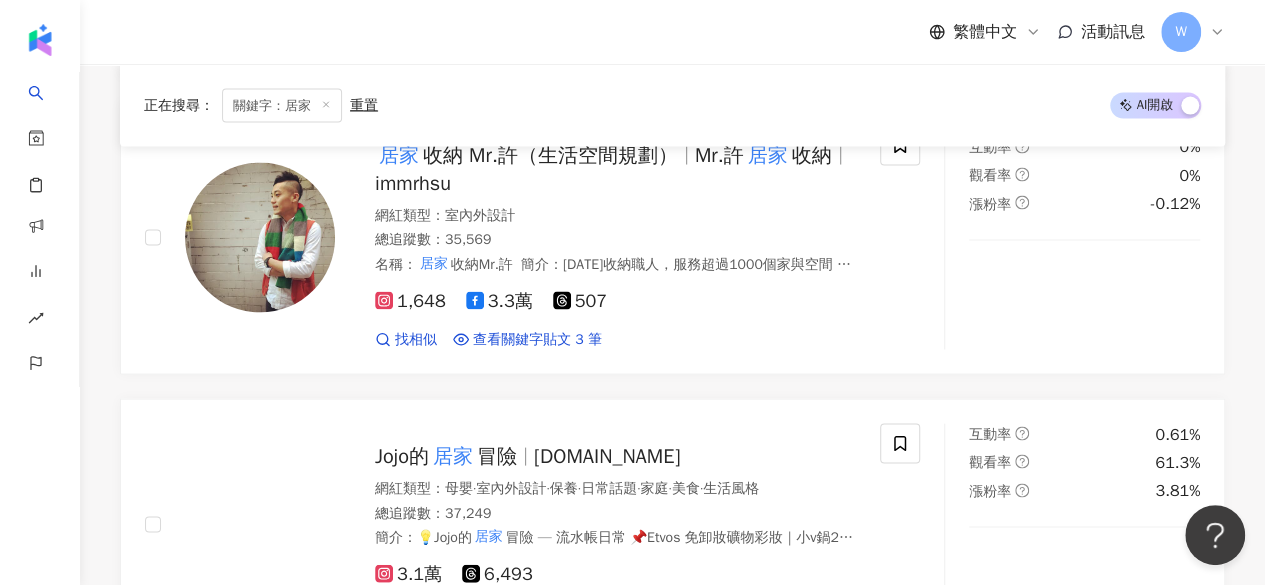 scroll, scrollTop: 1985, scrollLeft: 0, axis: vertical 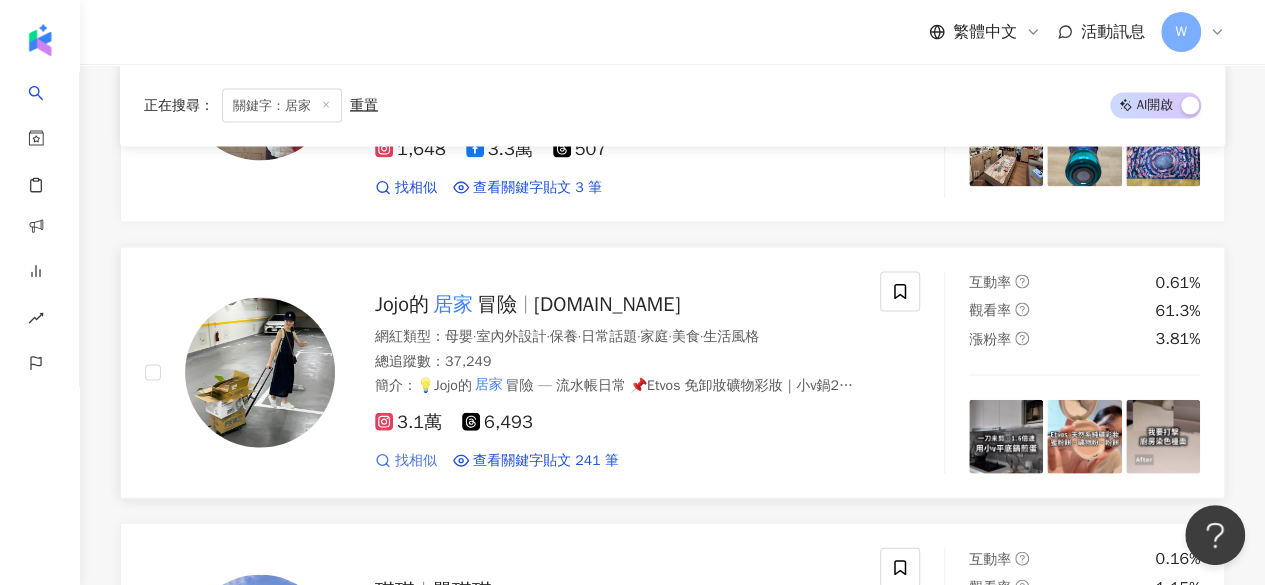 click on "找相似" at bounding box center (416, 461) 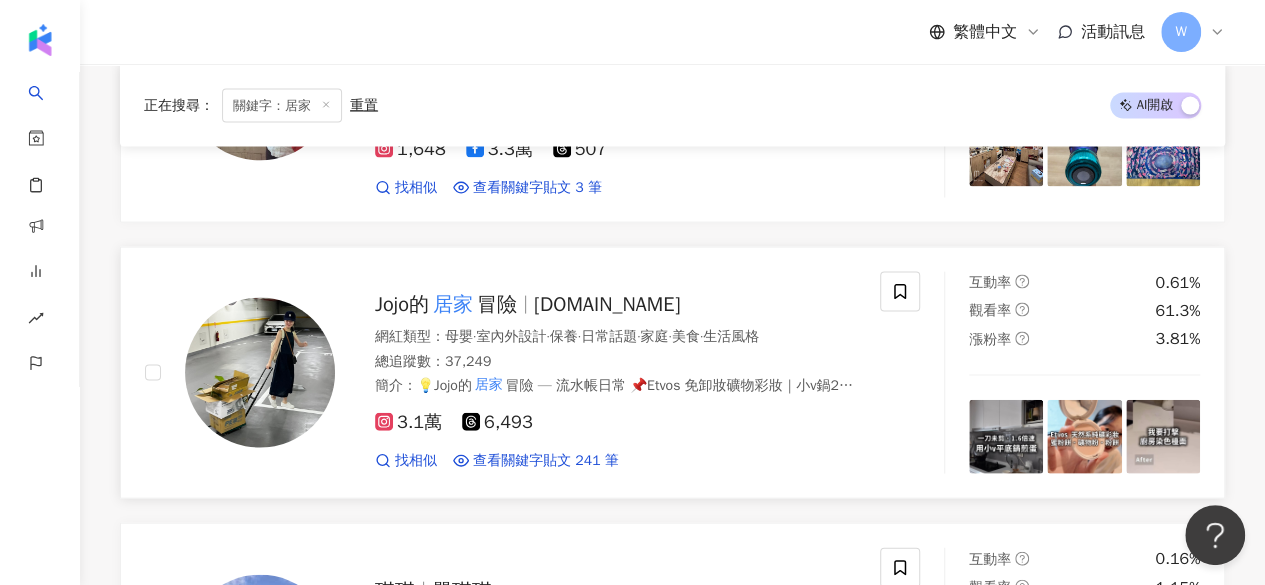 click on "hsujojo.tw" at bounding box center (607, 304) 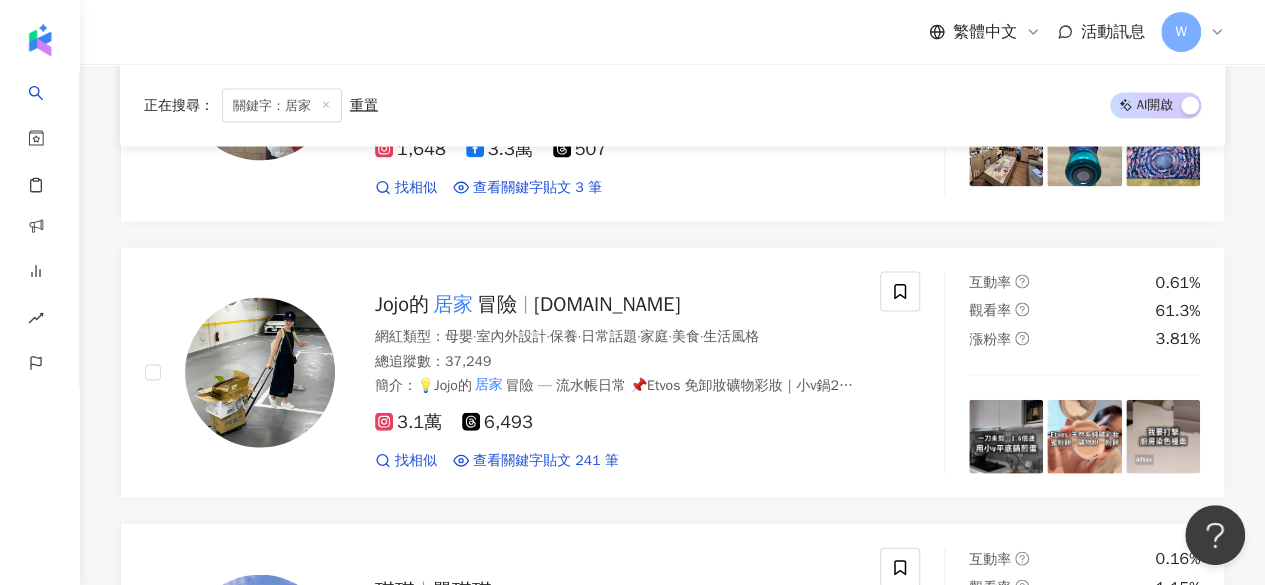 click at bounding box center (326, 105) 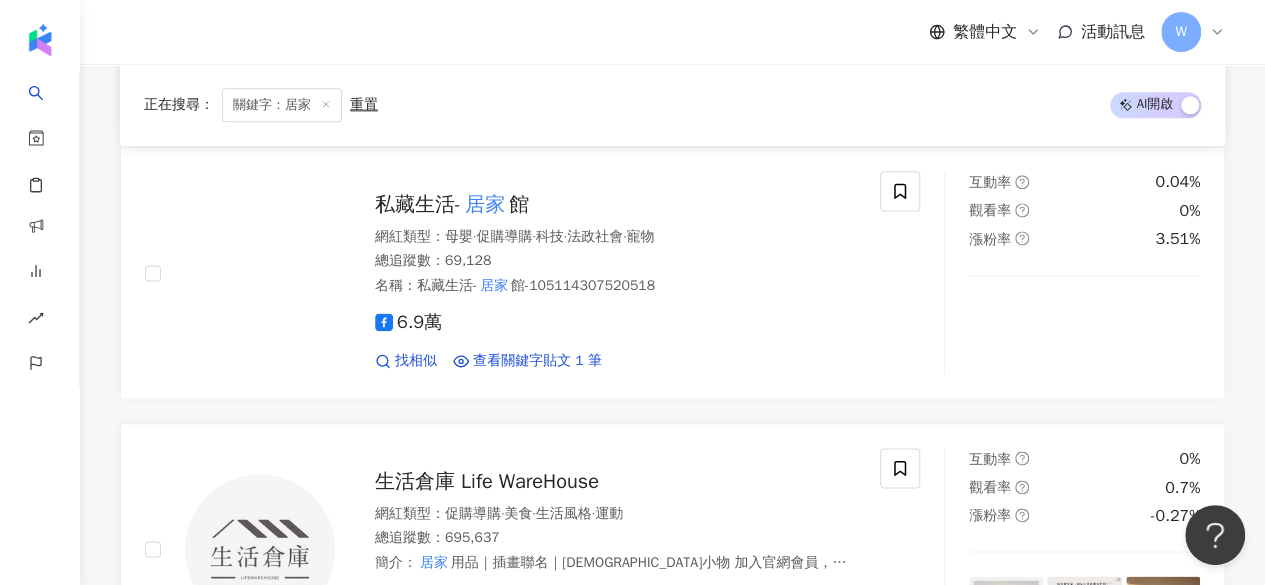 scroll, scrollTop: 0, scrollLeft: 0, axis: both 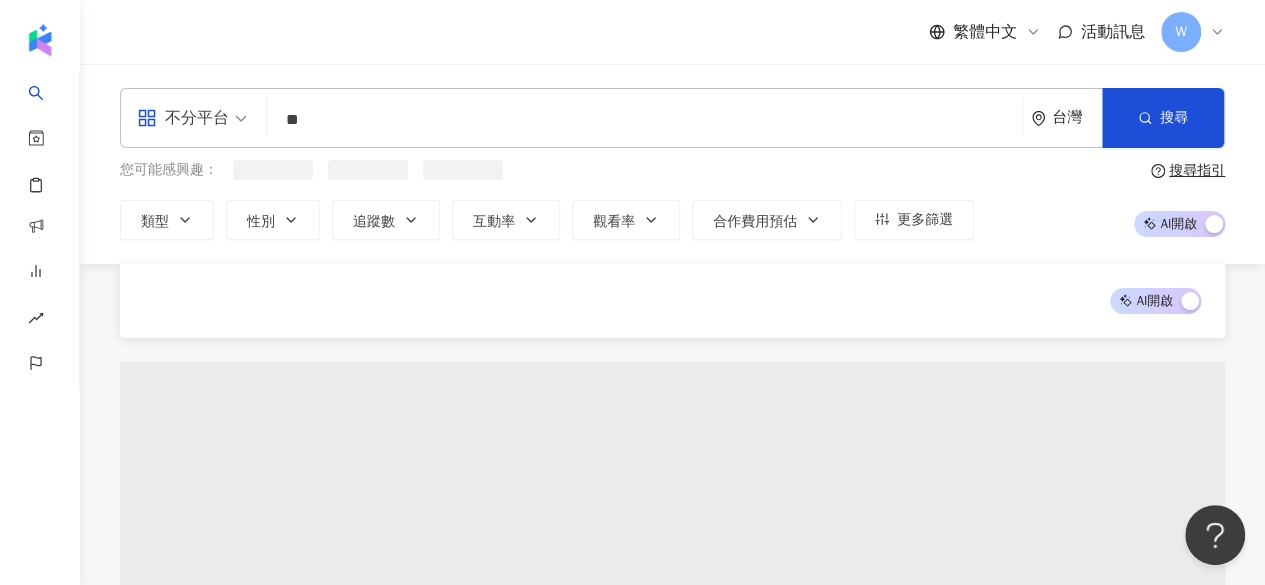 type 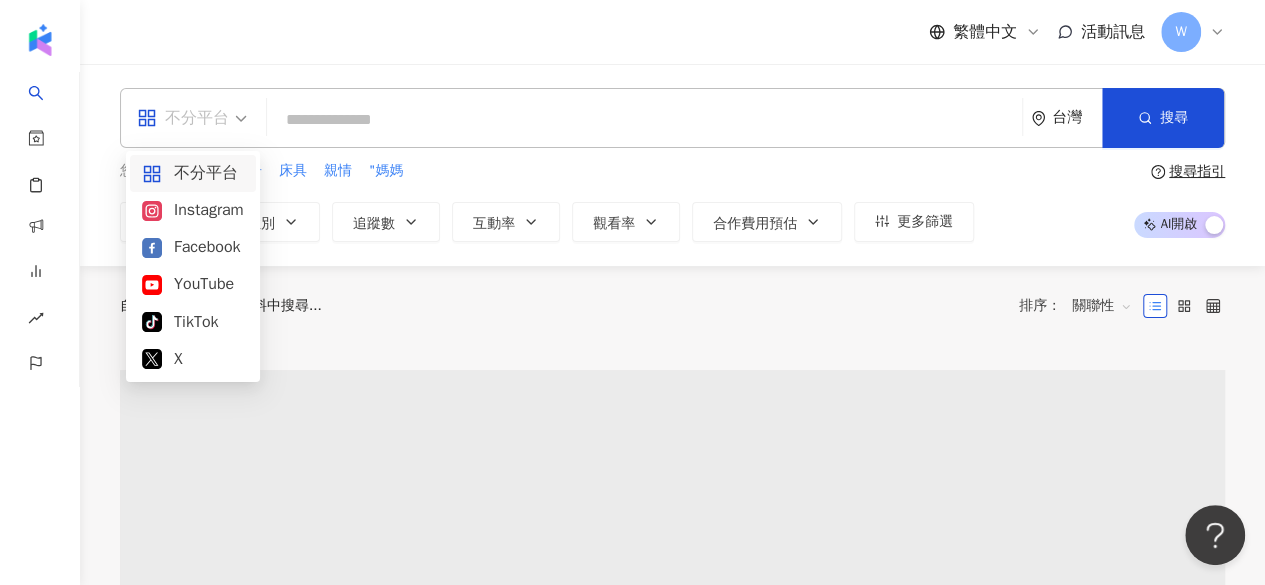 click on "不分平台" at bounding box center (183, 118) 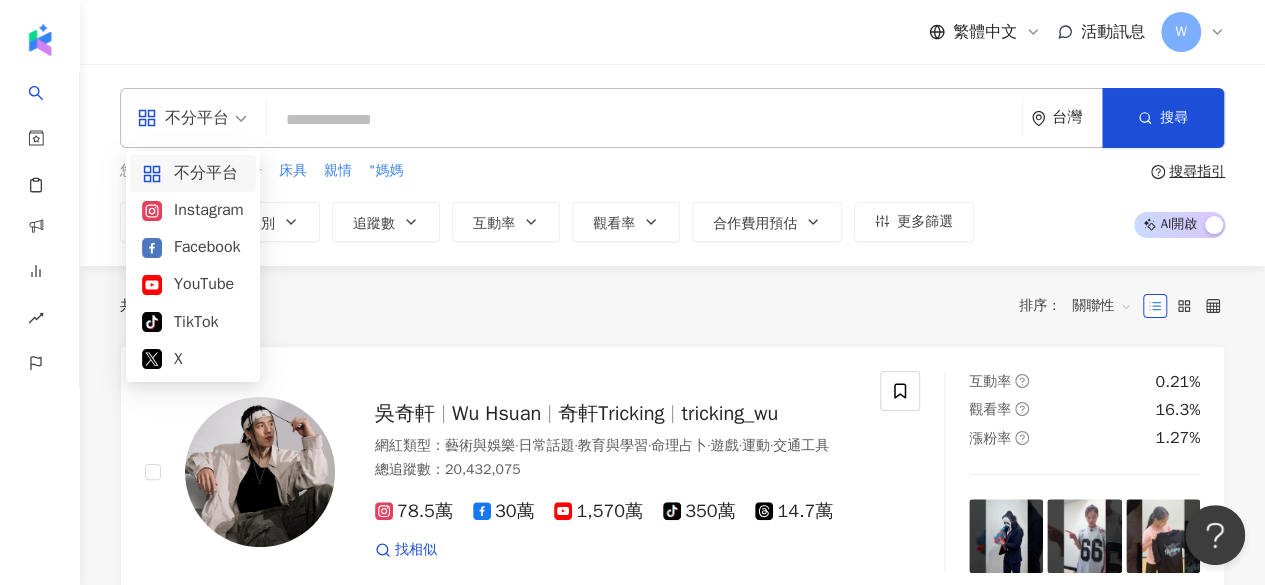 click on "不分平台" at bounding box center (183, 118) 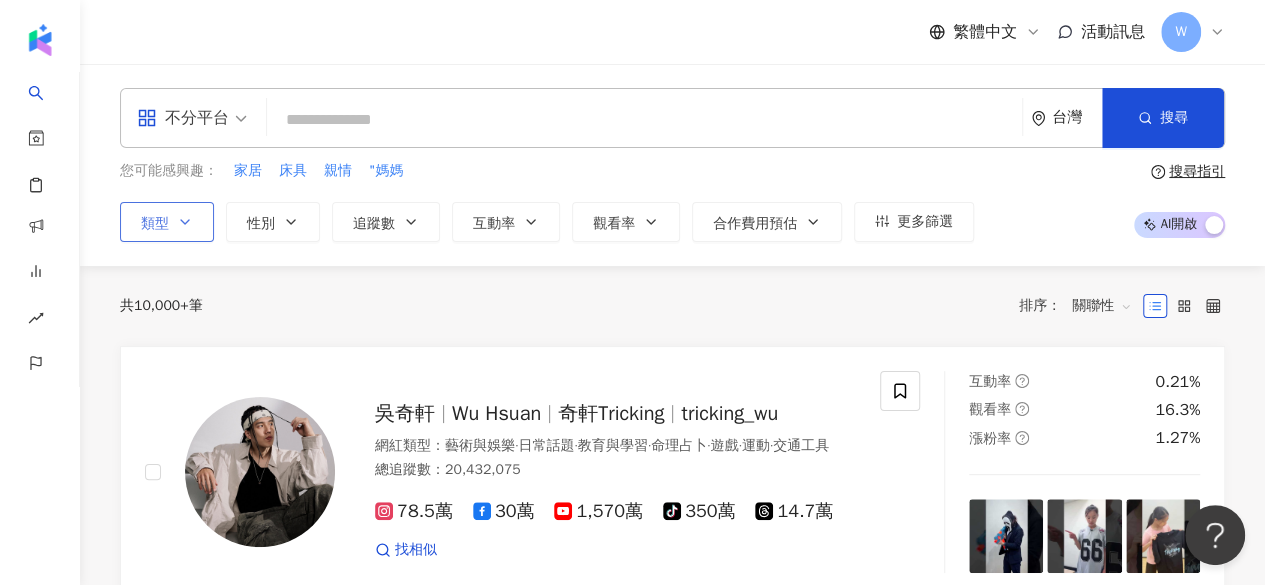 click 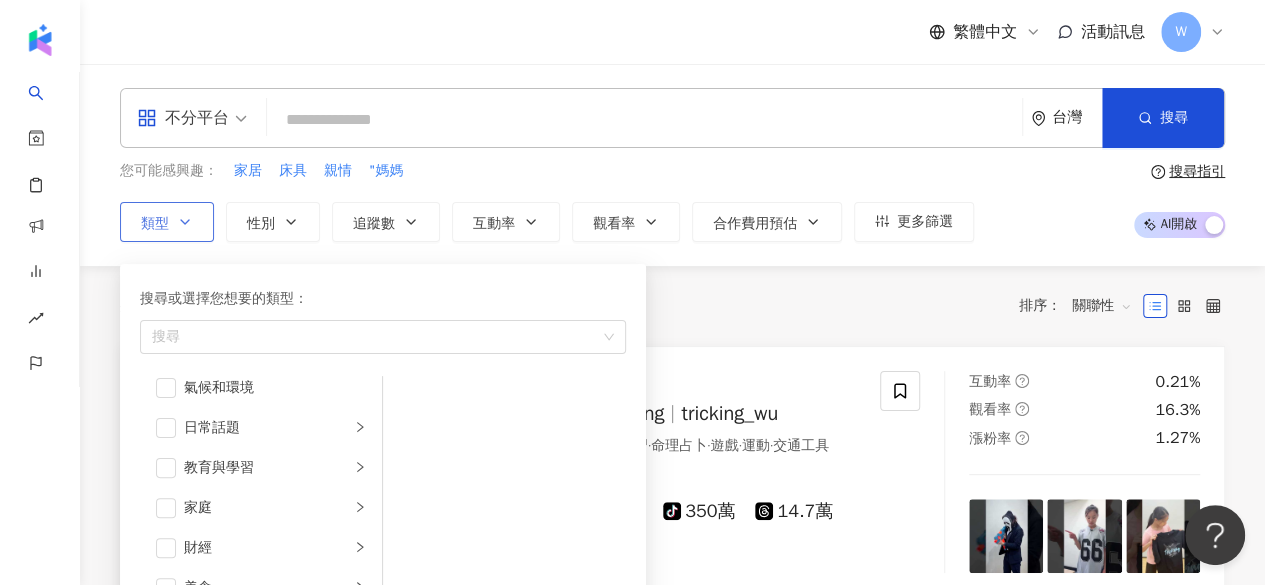scroll, scrollTop: 72, scrollLeft: 0, axis: vertical 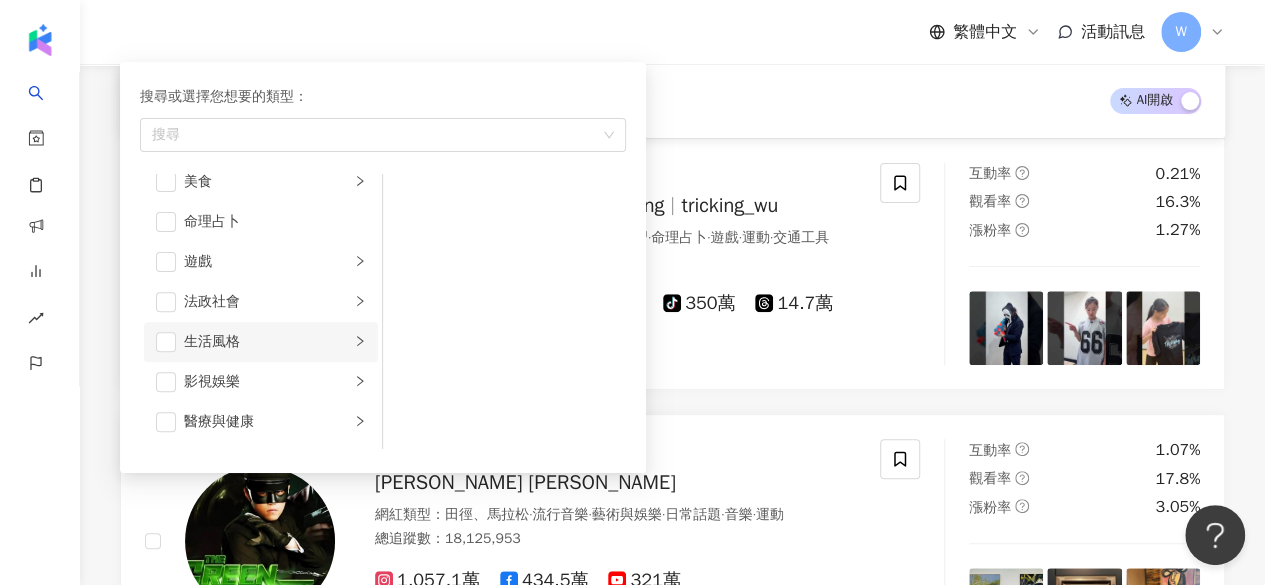 click on "生活風格" at bounding box center [267, 342] 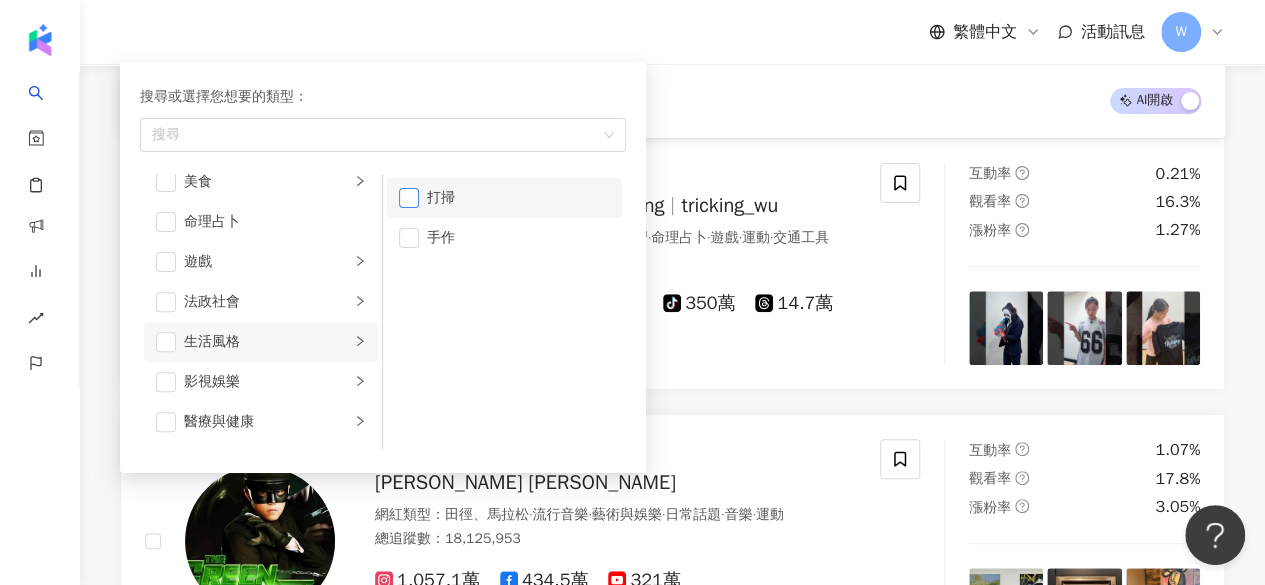 click at bounding box center (409, 198) 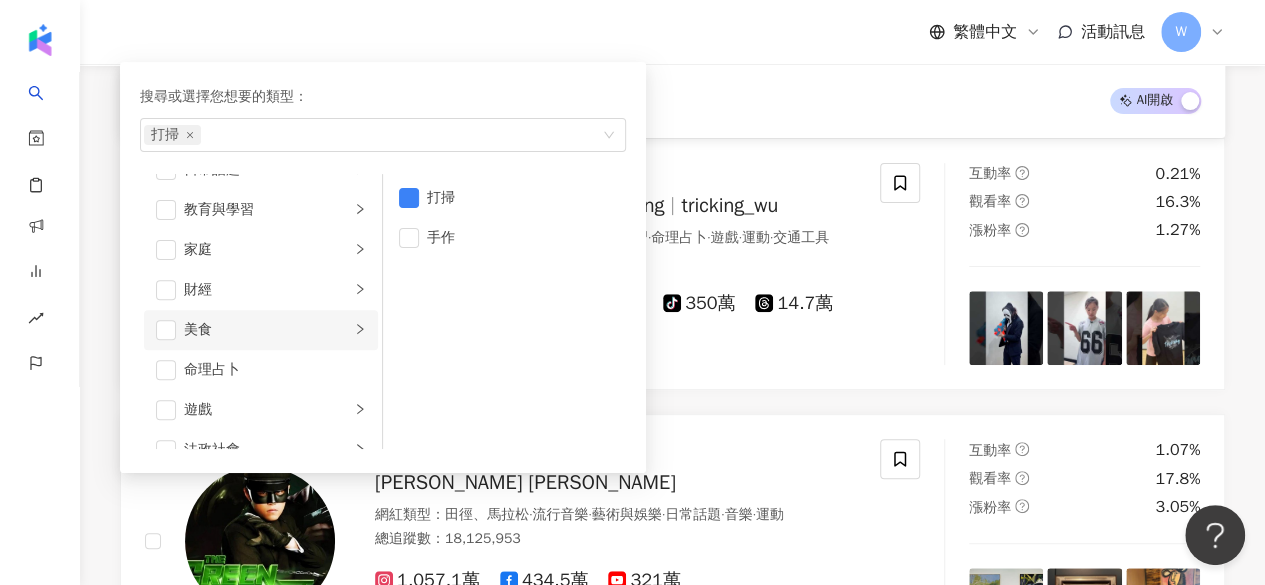 scroll, scrollTop: 138, scrollLeft: 0, axis: vertical 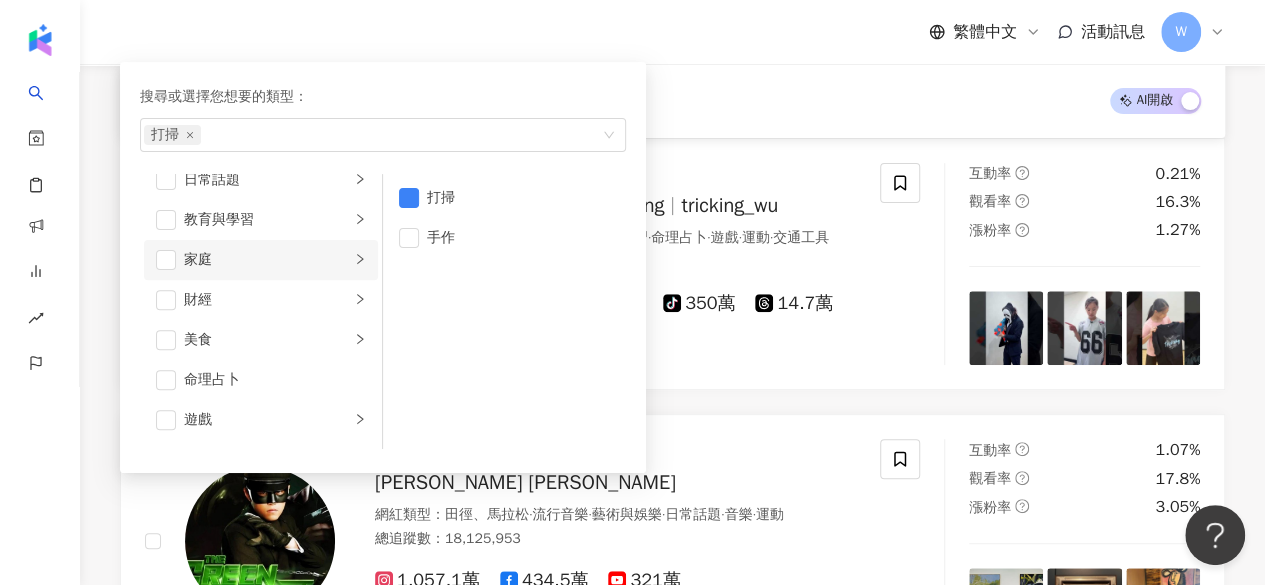 click on "家庭" at bounding box center (261, 260) 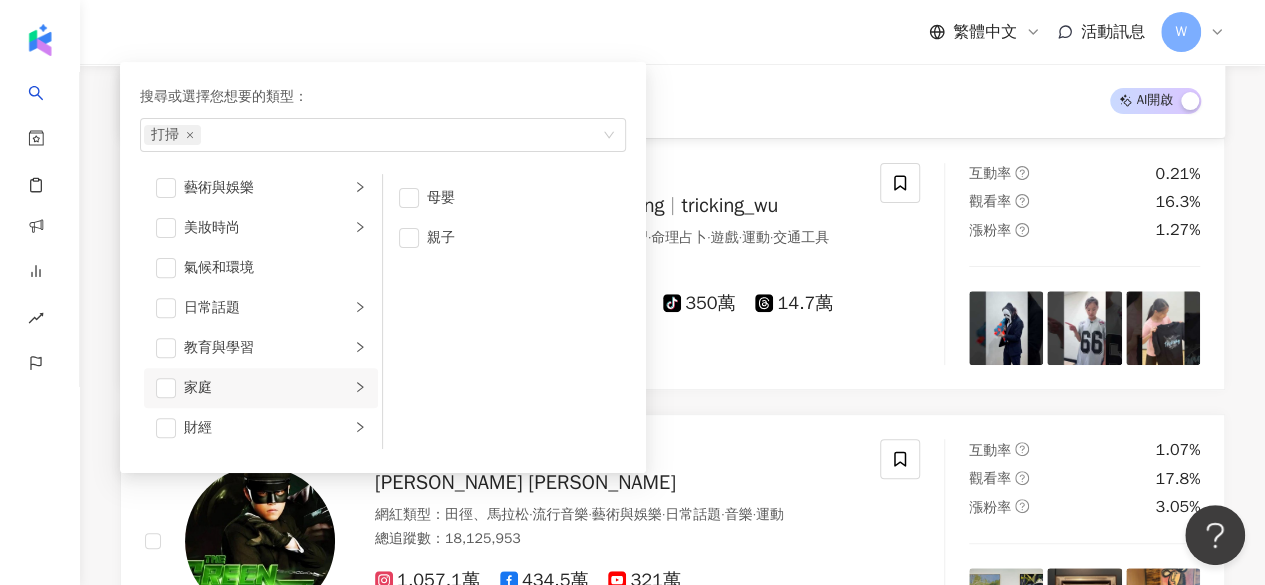 scroll, scrollTop: 0, scrollLeft: 0, axis: both 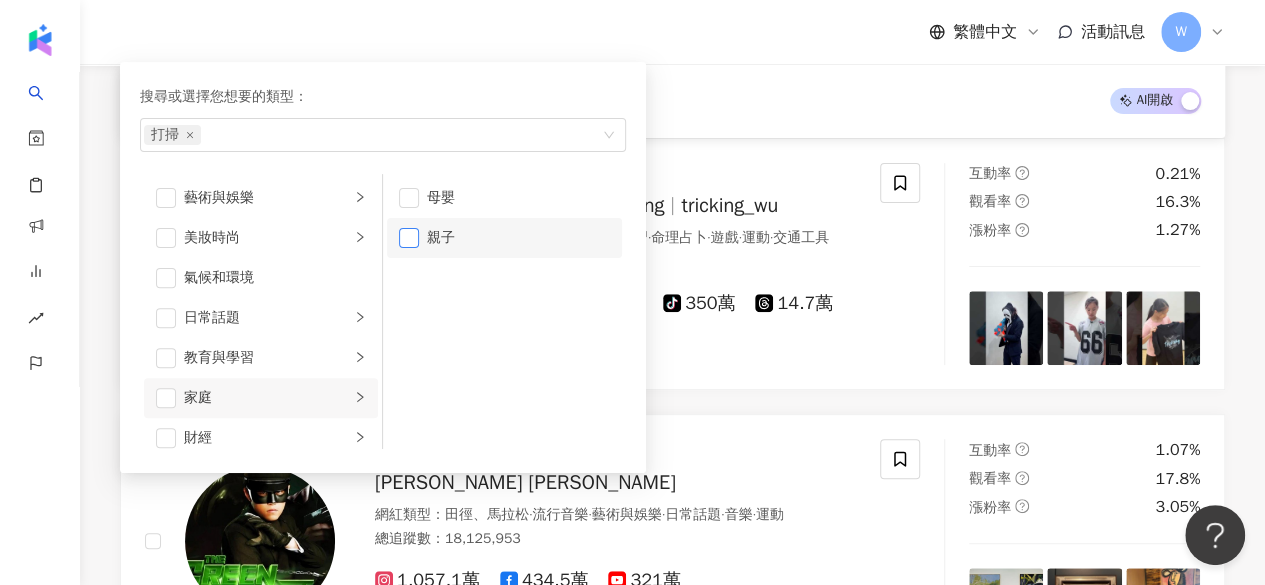 click at bounding box center (409, 238) 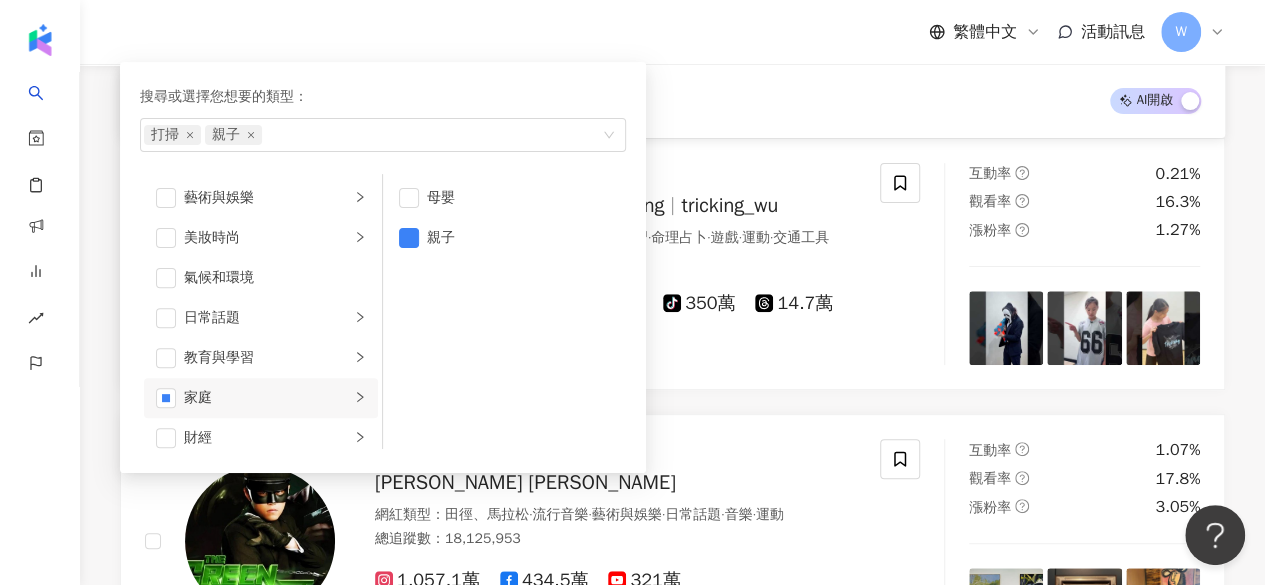 scroll, scrollTop: 0, scrollLeft: 0, axis: both 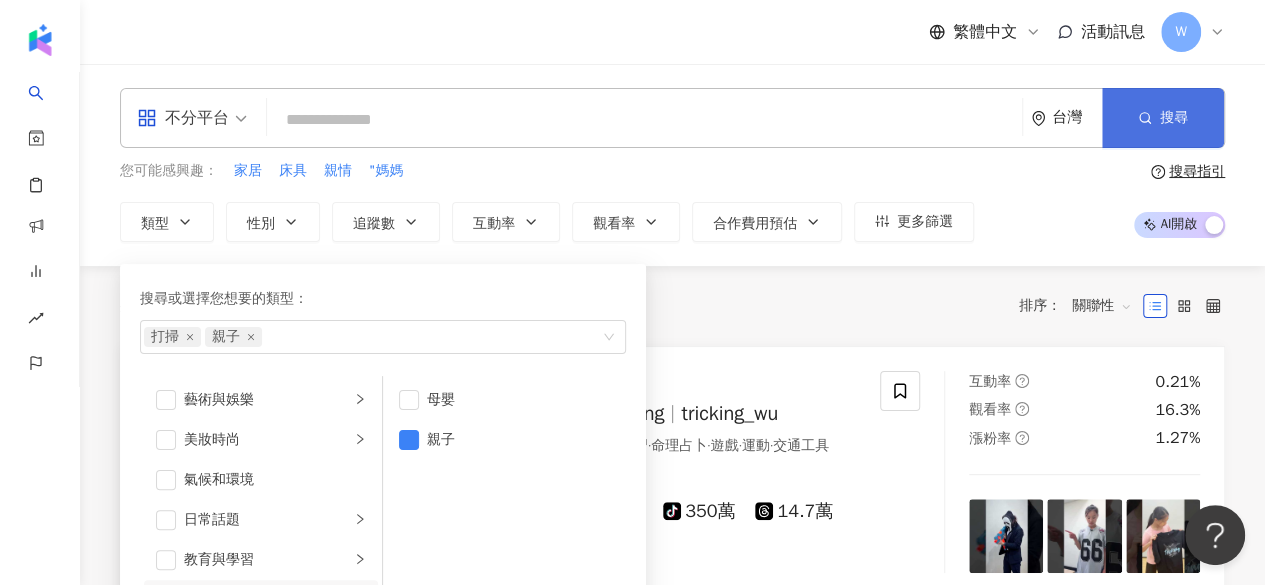 click on "搜尋" at bounding box center [1174, 118] 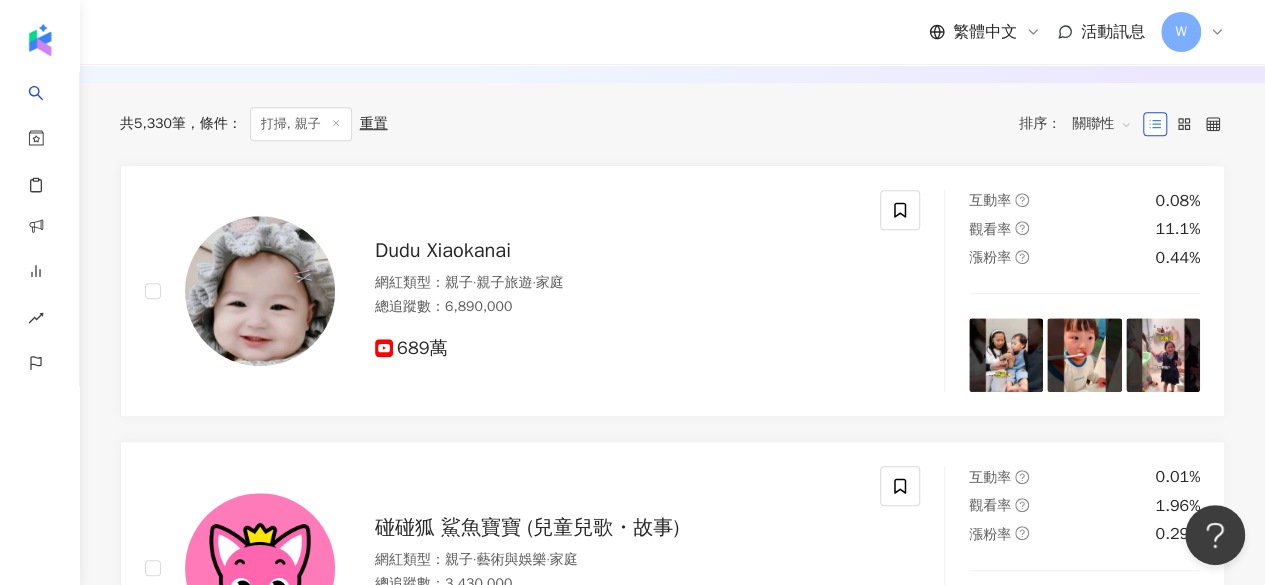 scroll, scrollTop: 0, scrollLeft: 0, axis: both 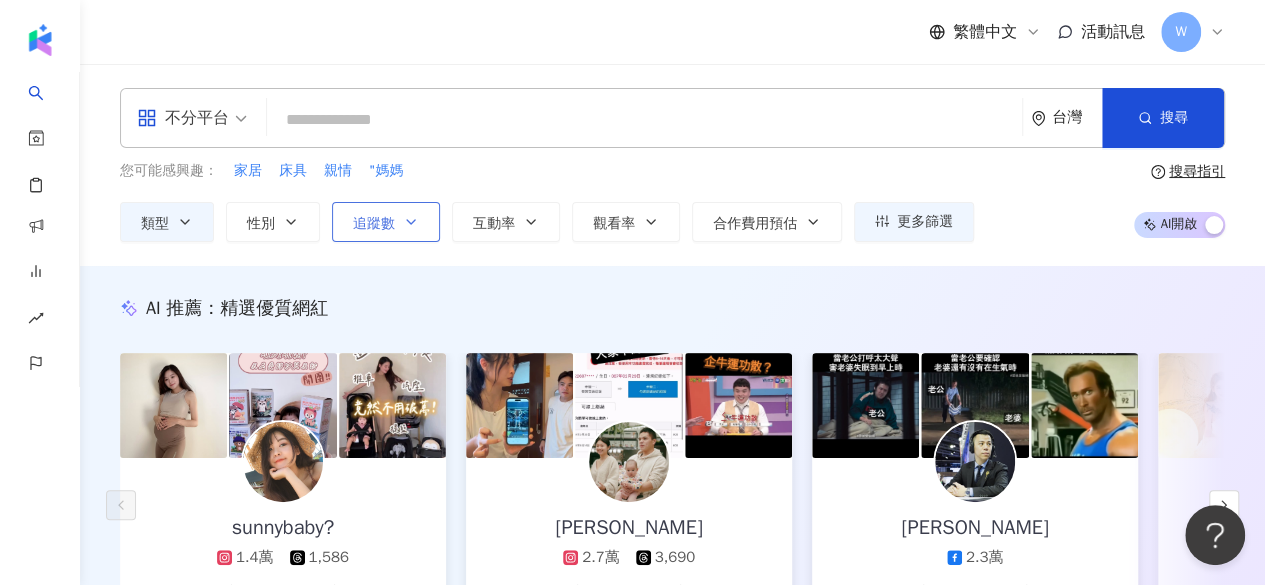 click on "追蹤數" at bounding box center [374, 224] 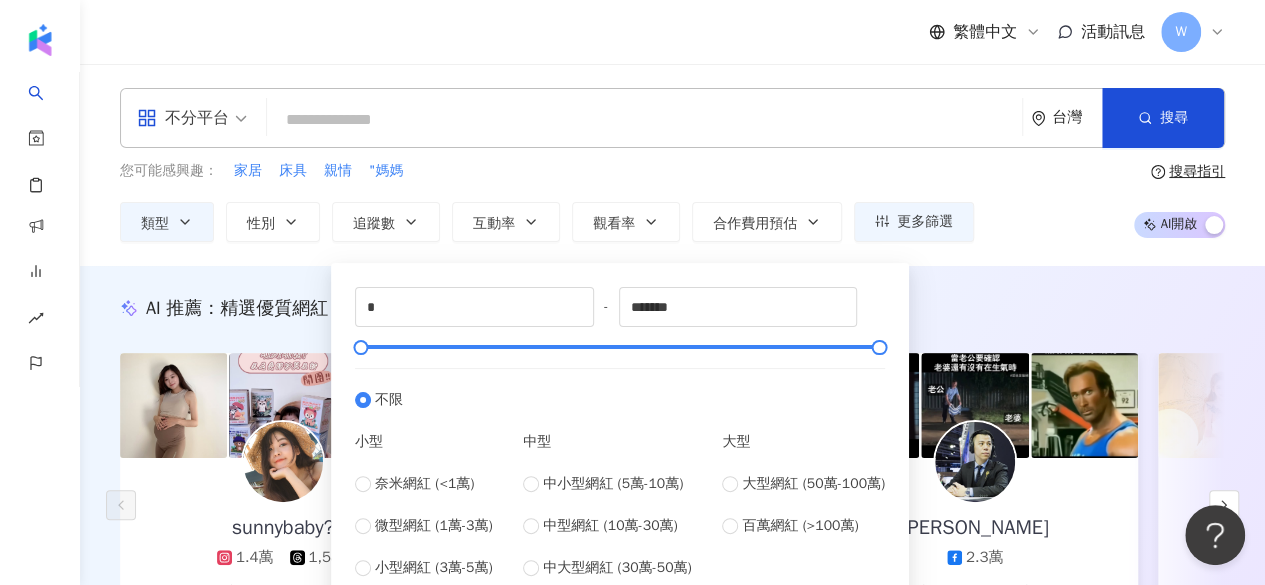 scroll, scrollTop: 100, scrollLeft: 0, axis: vertical 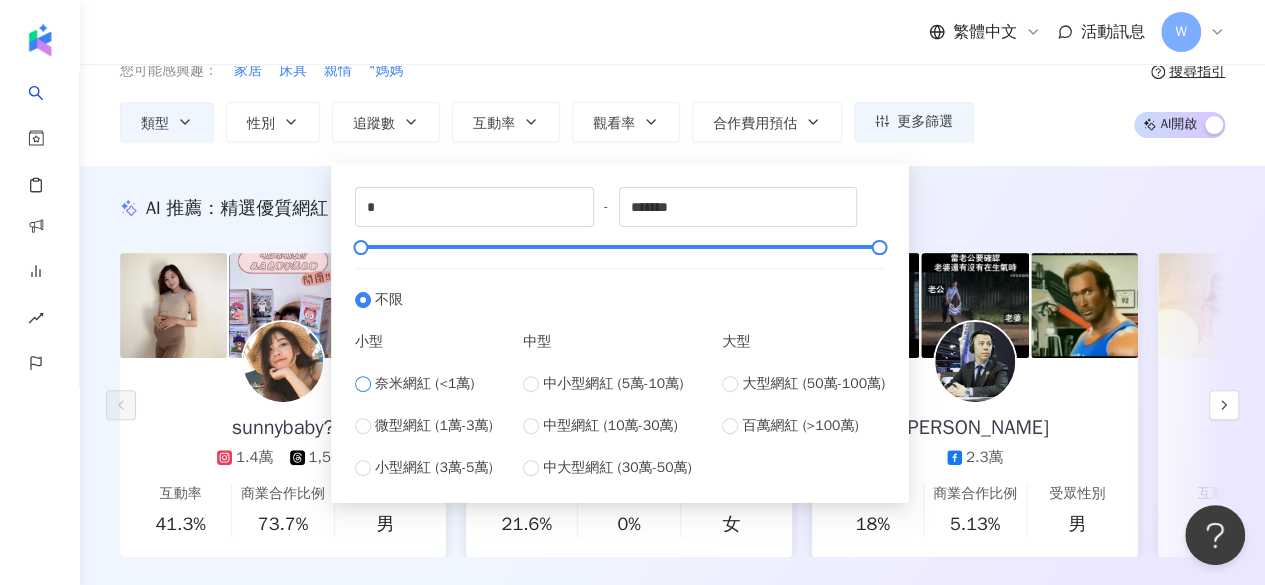 type on "****" 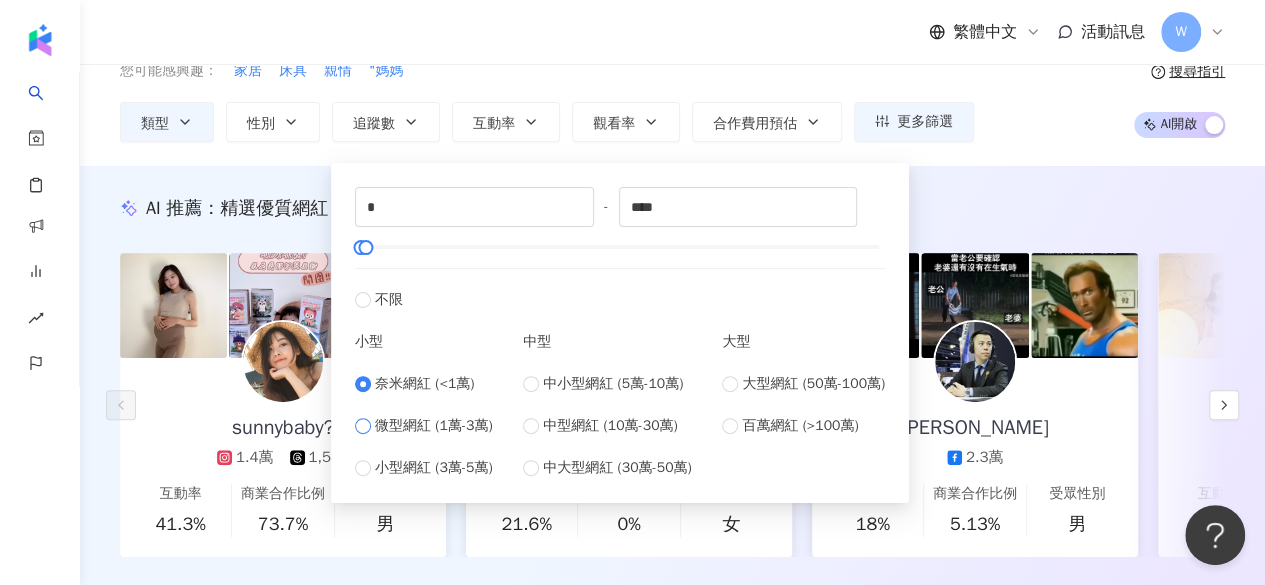 type on "*****" 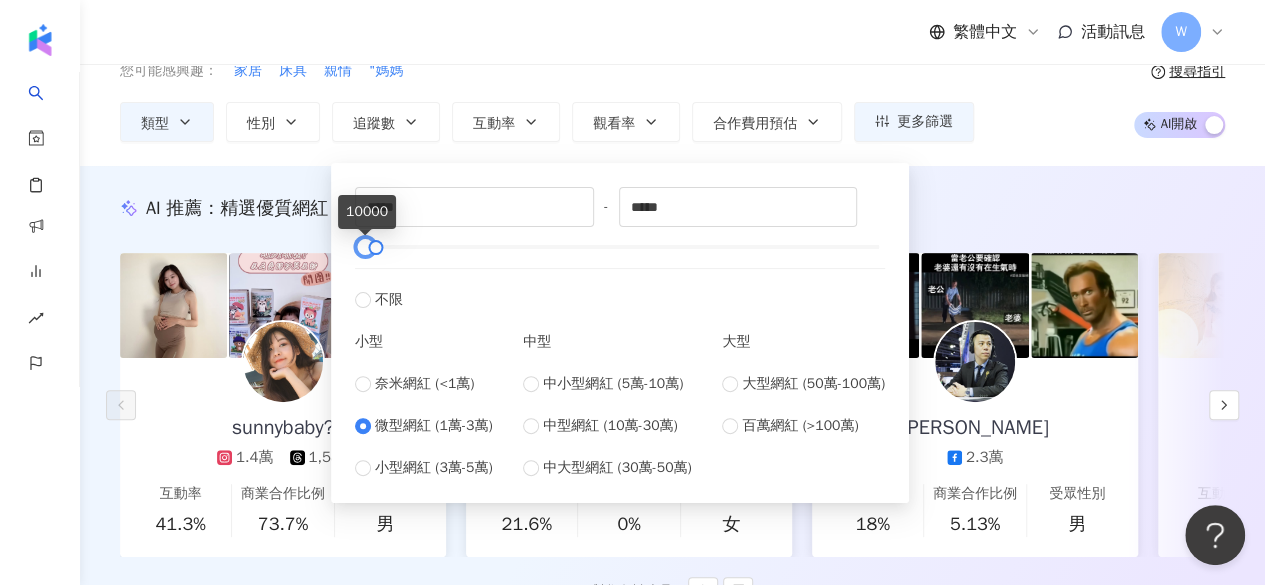 type on "*" 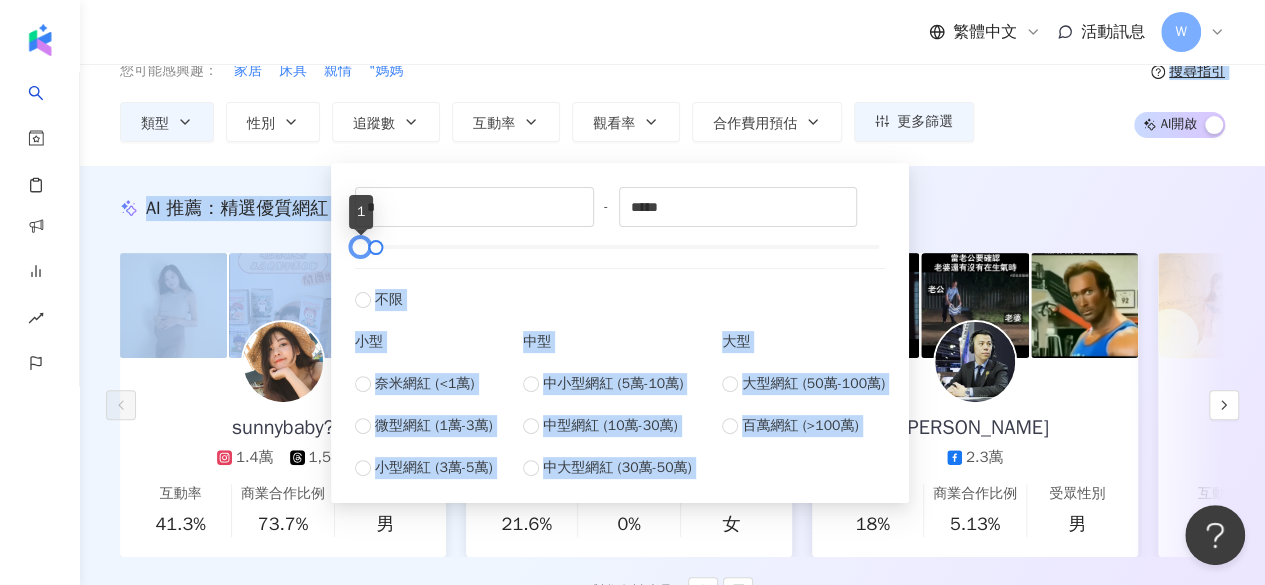 drag, startPoint x: 360, startPoint y: 245, endPoint x: 278, endPoint y: 245, distance: 82 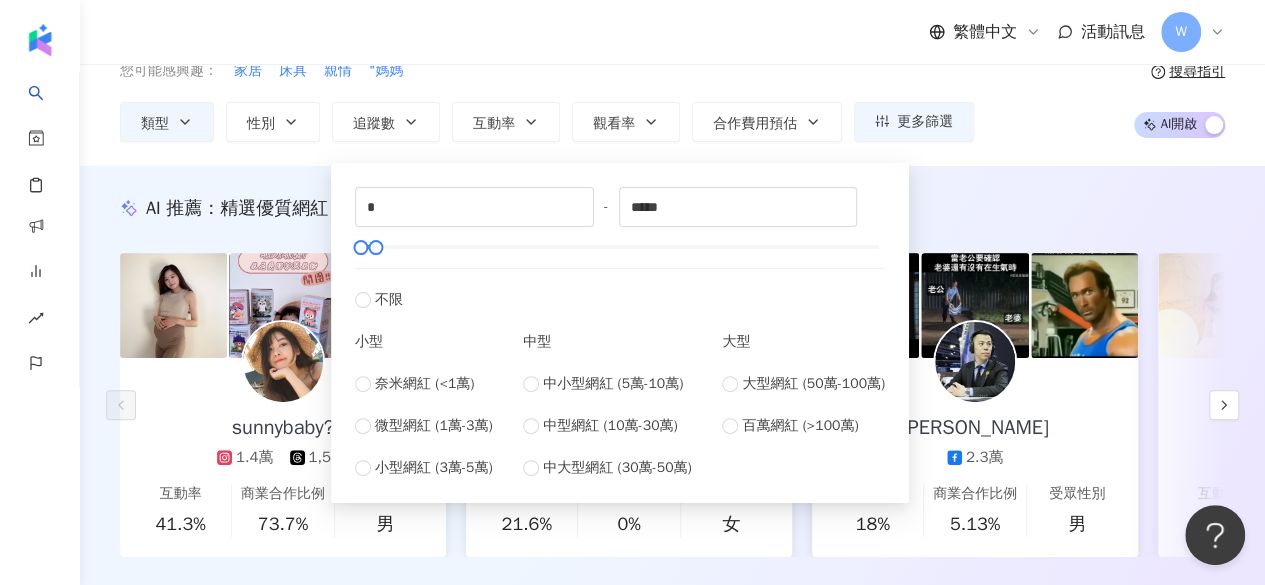 click on "*  -  ***** 不限 小型 奈米網紅 (<1萬) 微型網紅 (1萬-3萬) 小型網紅 (3萬-5萬) 中型 中小型網紅 (5萬-10萬) 中型網紅 (10萬-30萬) 中大型網紅 (30萬-50萬) 大型 大型網紅 (50萬-100萬) 百萬網紅 (>100萬)" at bounding box center (620, 333) 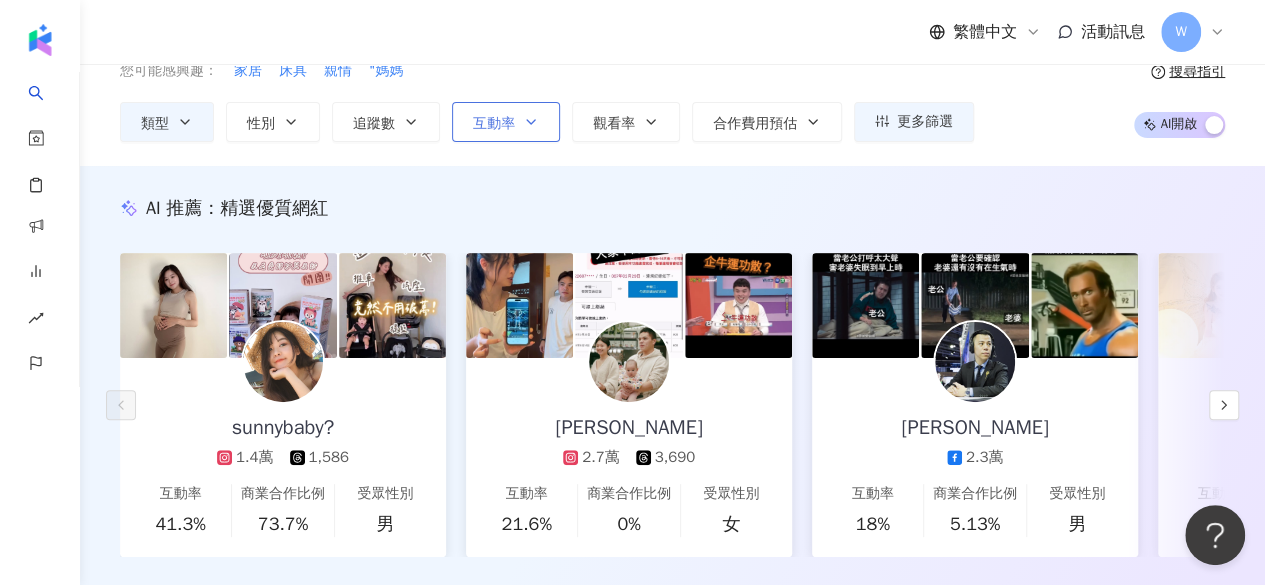 click on "互動率" at bounding box center [494, 124] 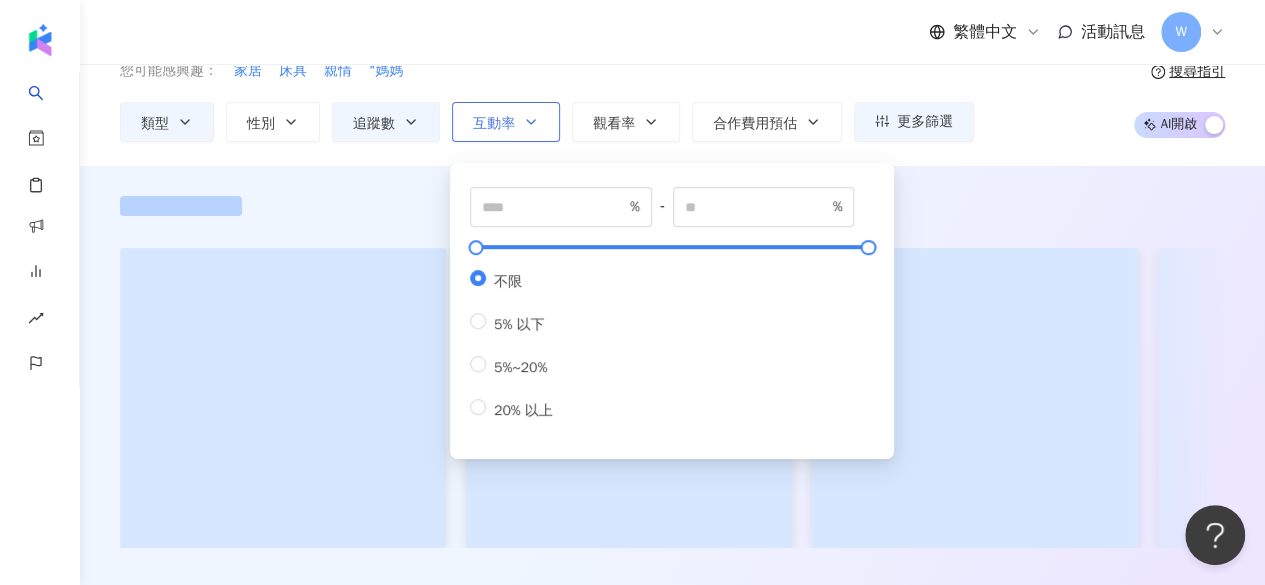 scroll, scrollTop: 0, scrollLeft: 0, axis: both 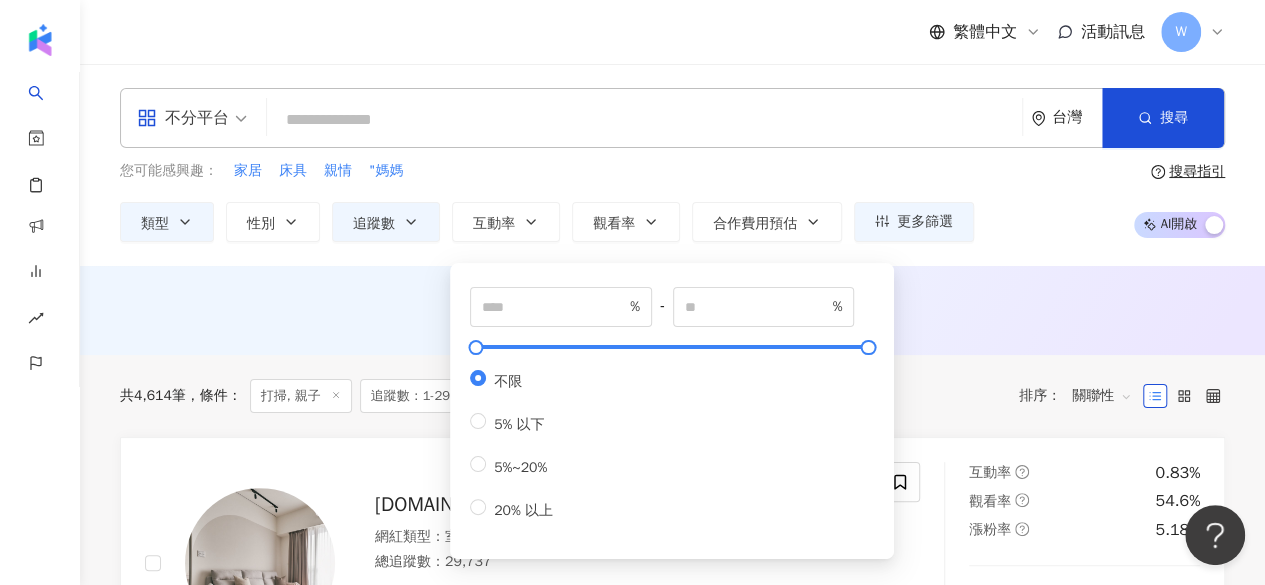 click on "您可能感興趣： 家居  床具  親情  "媽媽  類型 性別 追蹤數 互動率 觀看率 合作費用預估  更多篩選 *  -  ***** 不限 小型 奈米網紅 (<1萬) 微型網紅 (1萬-3萬) 小型網紅 (3萬-5萬) 中型 中小型網紅 (5萬-10萬) 中型網紅 (10萬-30萬) 中大型網紅 (30萬-50萬) 大型 大型網紅 (50萬-100萬) 百萬網紅 (>100萬) %  -  % 不限 5% 以下 5%~20% 20% 以上 搜尋指引 AI  開啟 AI  關閉" at bounding box center [672, 201] 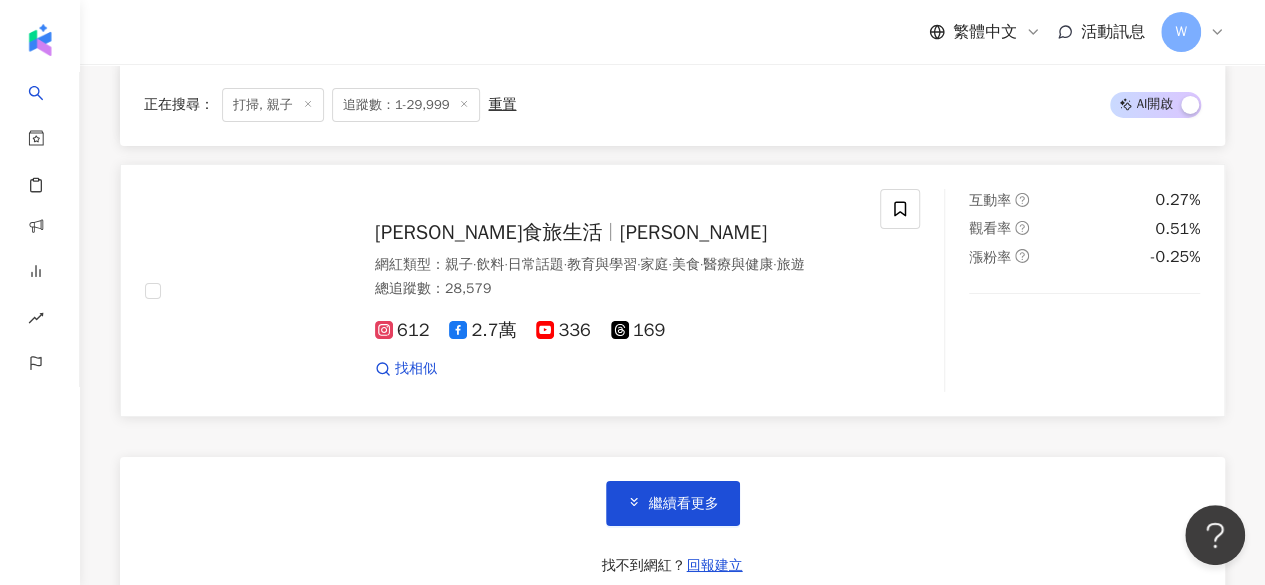 scroll, scrollTop: 3298, scrollLeft: 0, axis: vertical 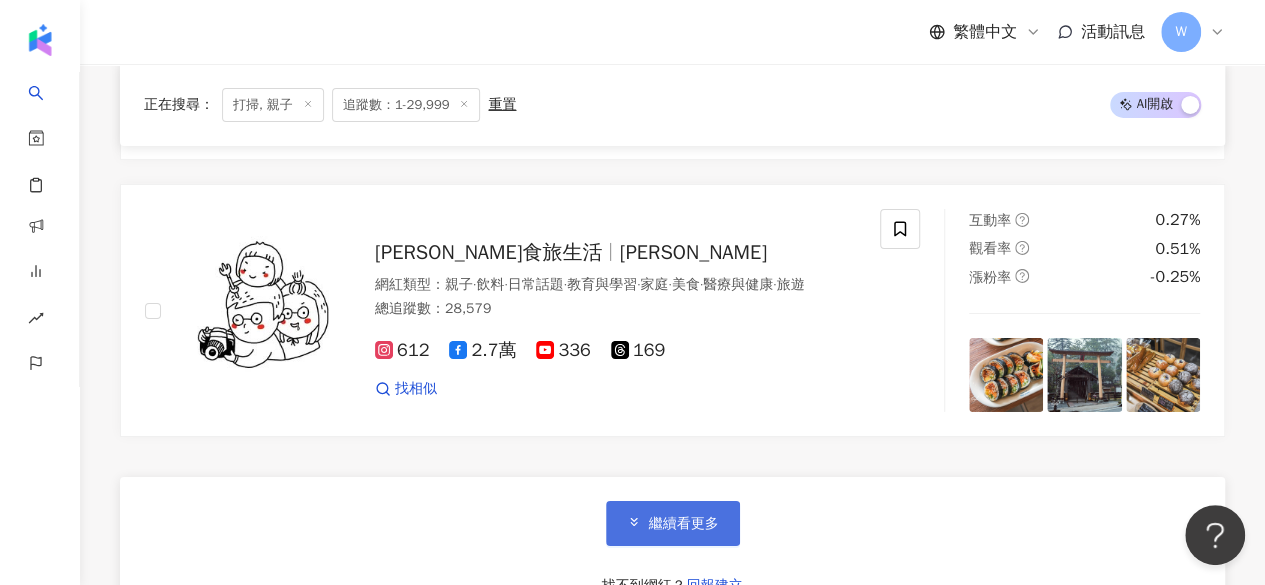 click on "繼續看更多" at bounding box center [673, 523] 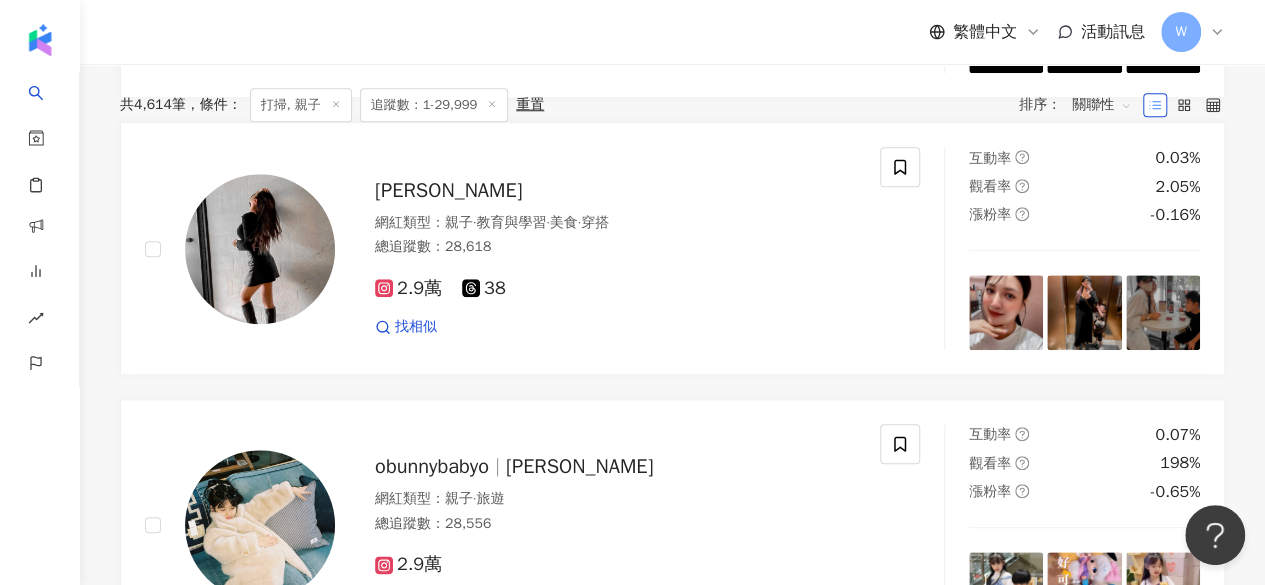 scroll, scrollTop: 0, scrollLeft: 0, axis: both 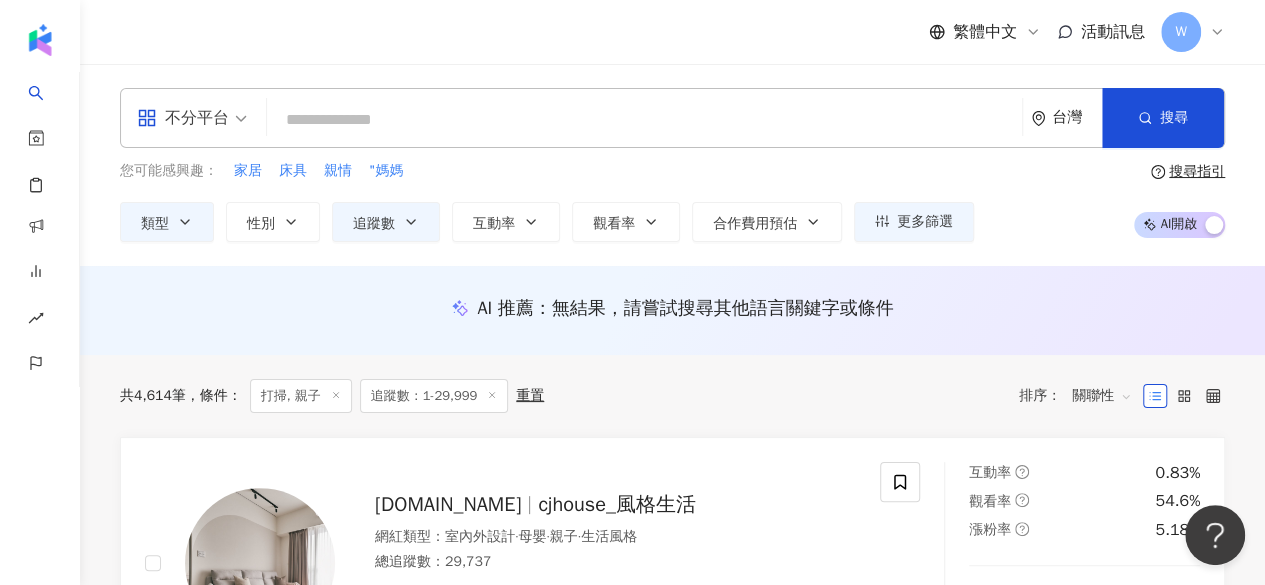 click on "打掃, 親子" at bounding box center [301, 396] 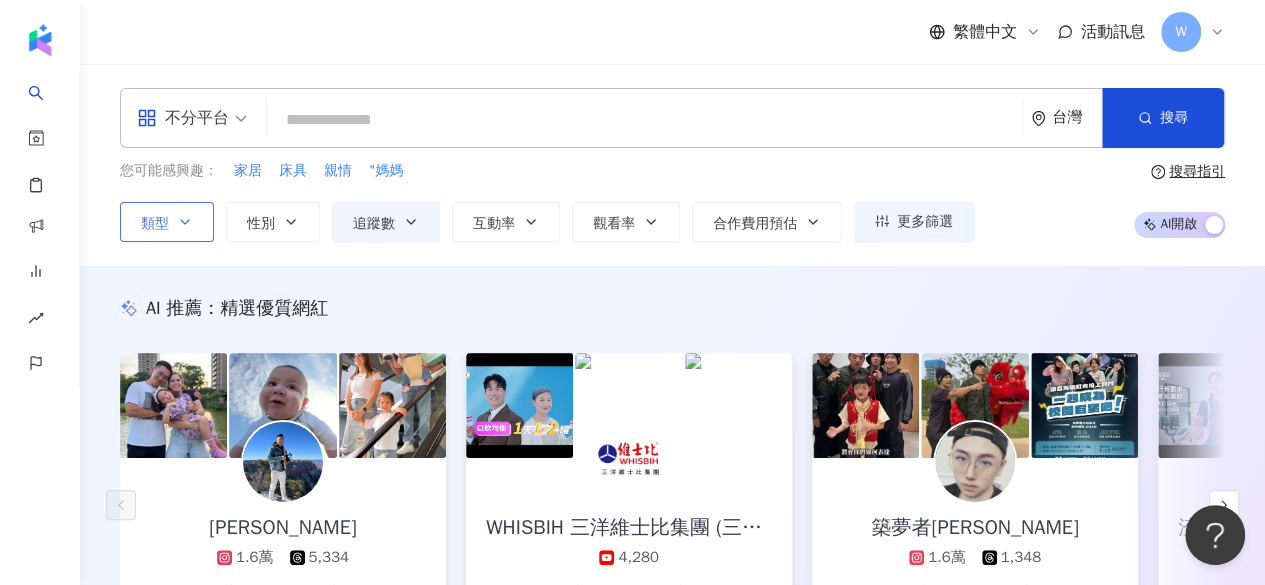 click 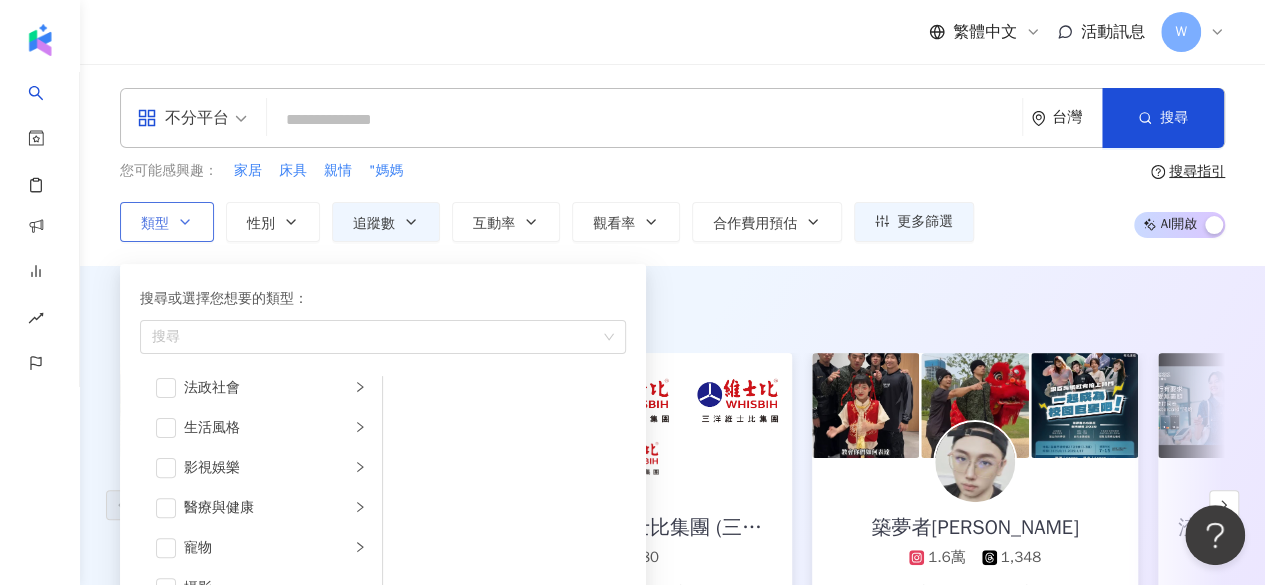 scroll, scrollTop: 387, scrollLeft: 0, axis: vertical 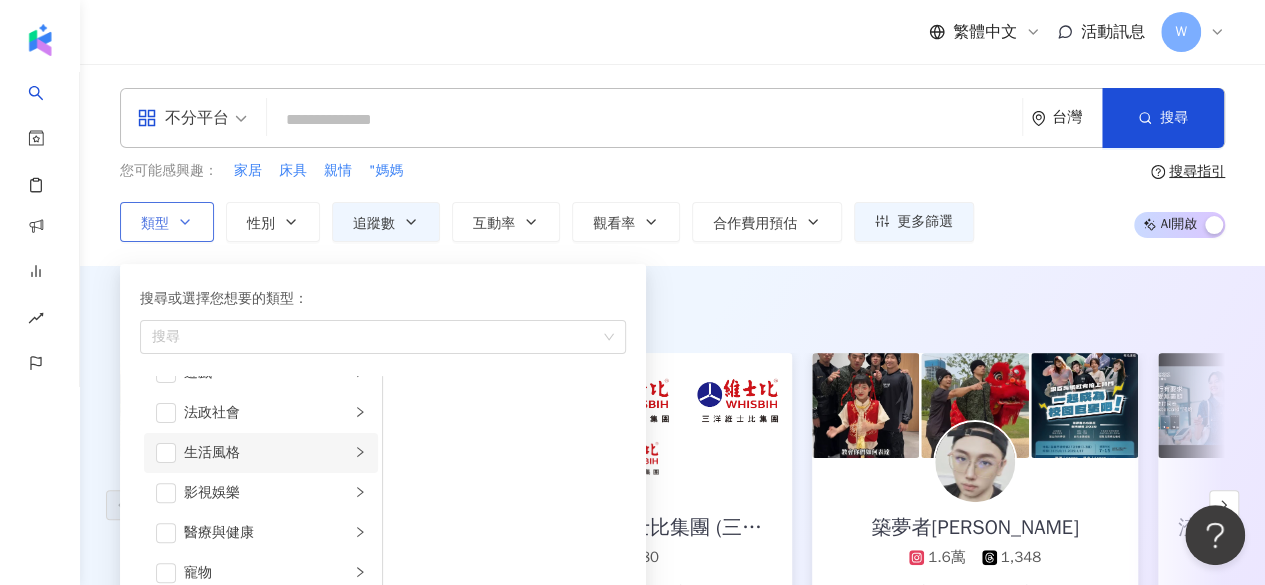 click on "生活風格" at bounding box center (267, 453) 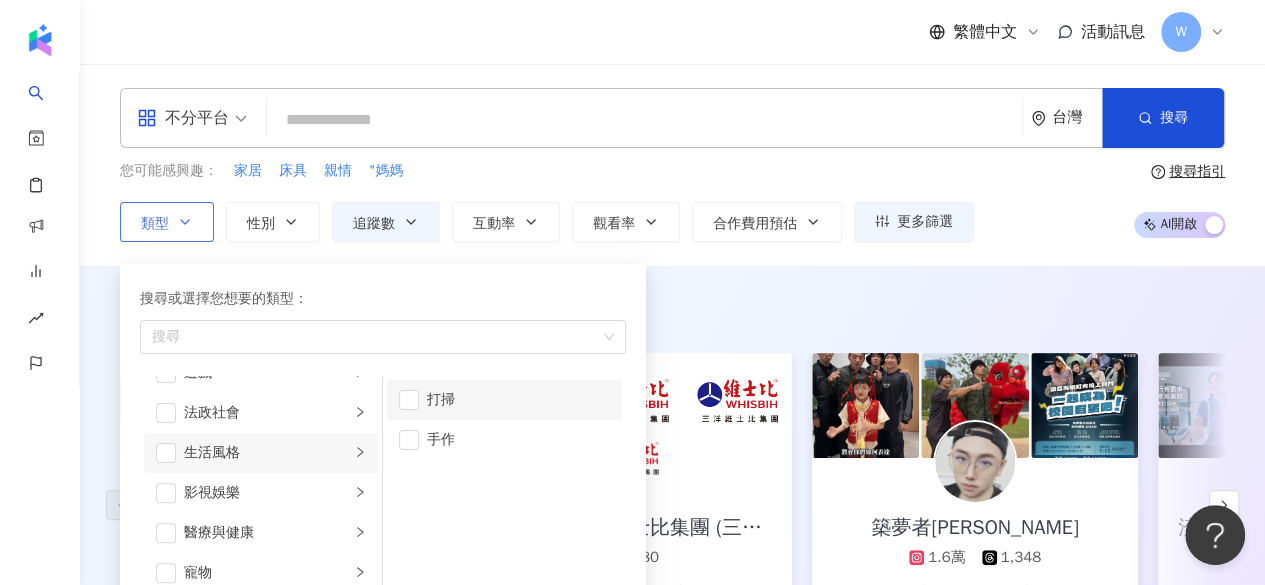 click on "打掃" at bounding box center (504, 400) 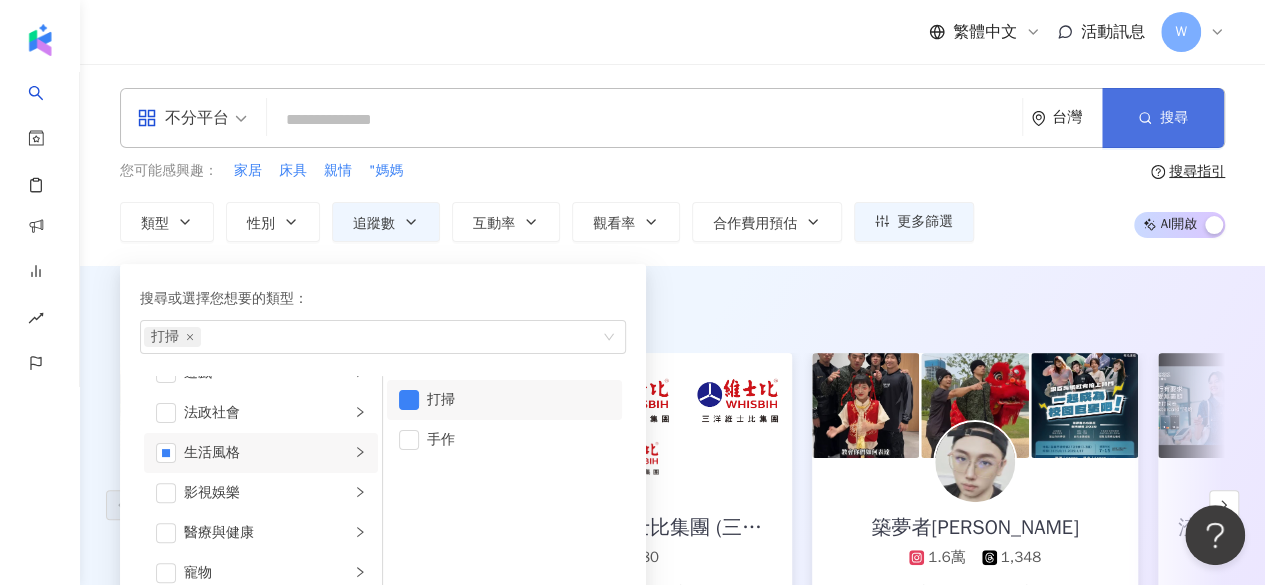 click on "搜尋" at bounding box center [1163, 118] 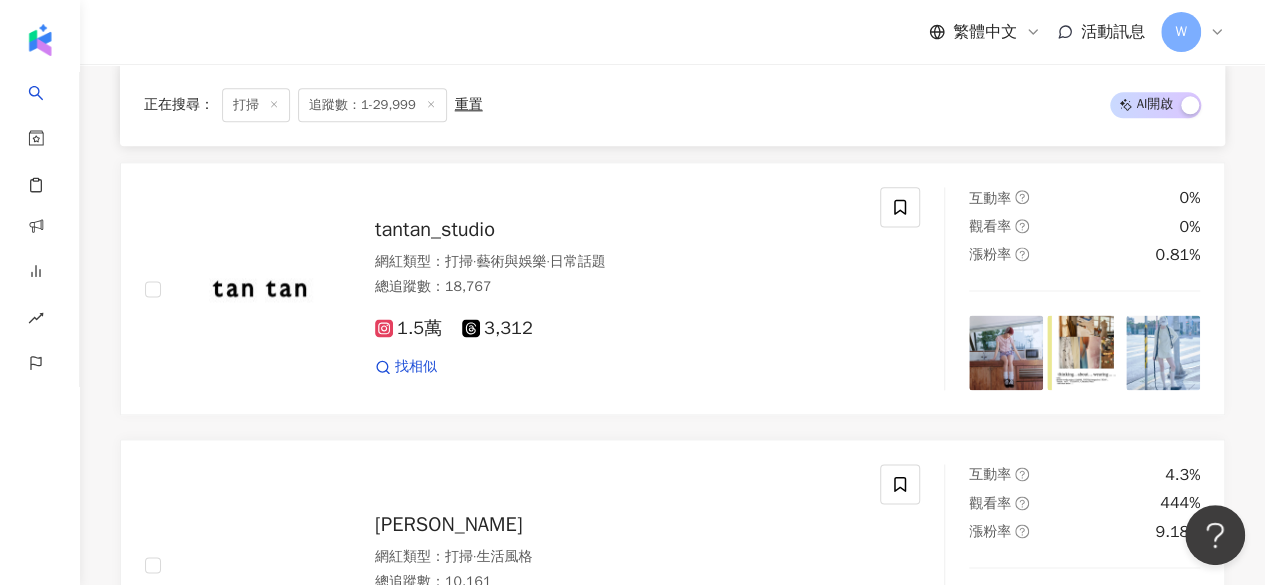 scroll, scrollTop: 1446, scrollLeft: 0, axis: vertical 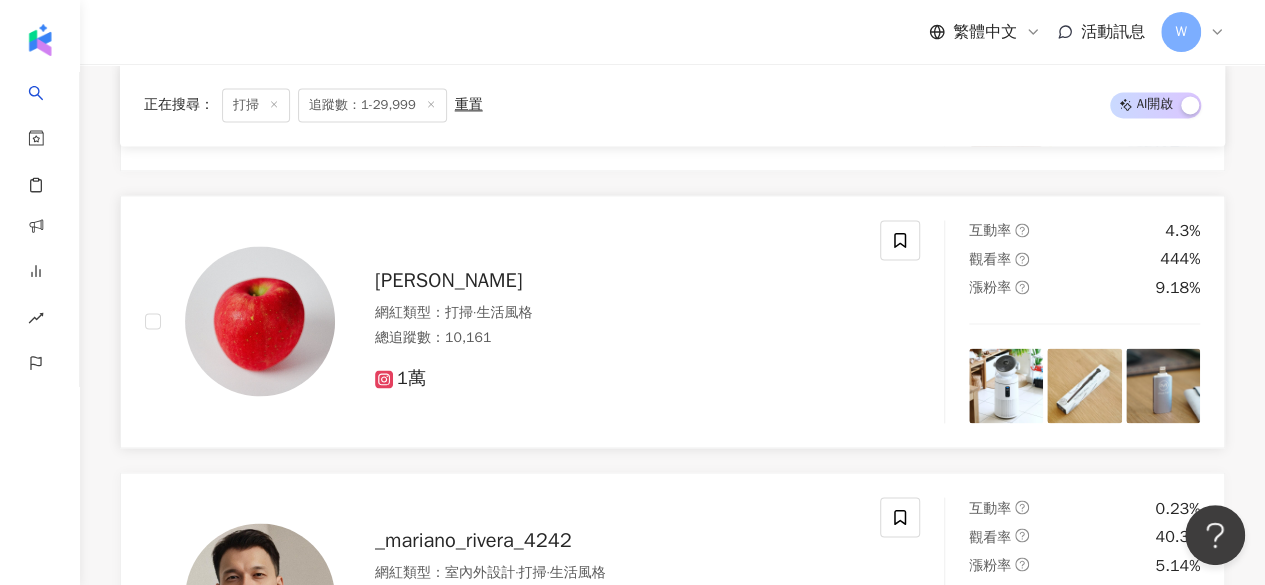 click on "Shen" at bounding box center [448, 280] 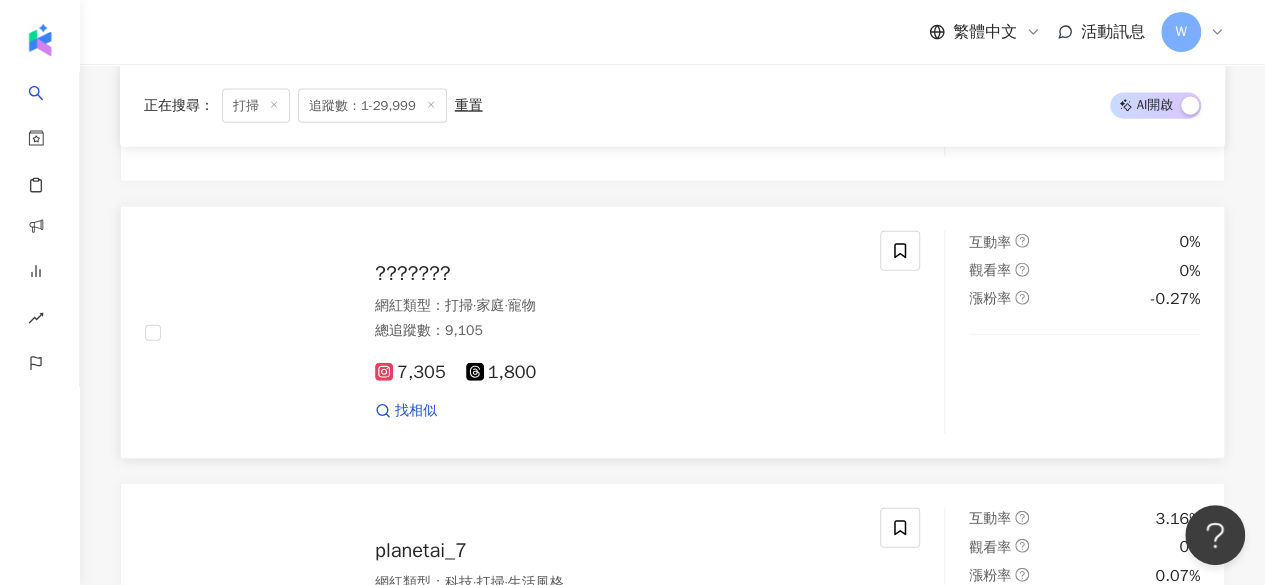scroll, scrollTop: 2266, scrollLeft: 0, axis: vertical 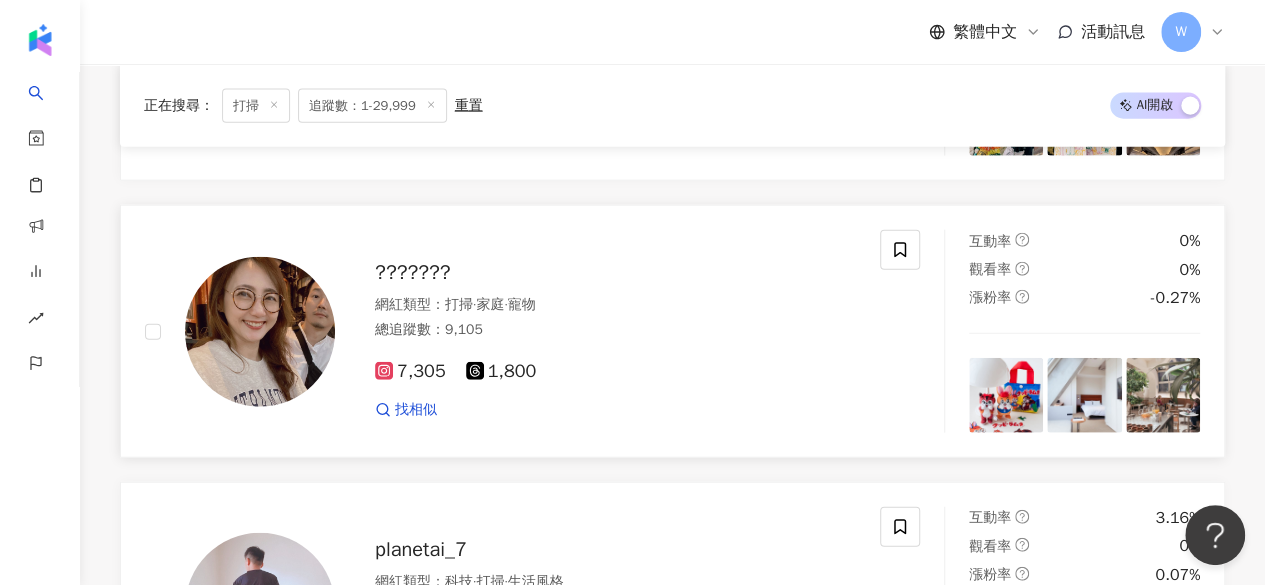 click on "???????" at bounding box center [412, 272] 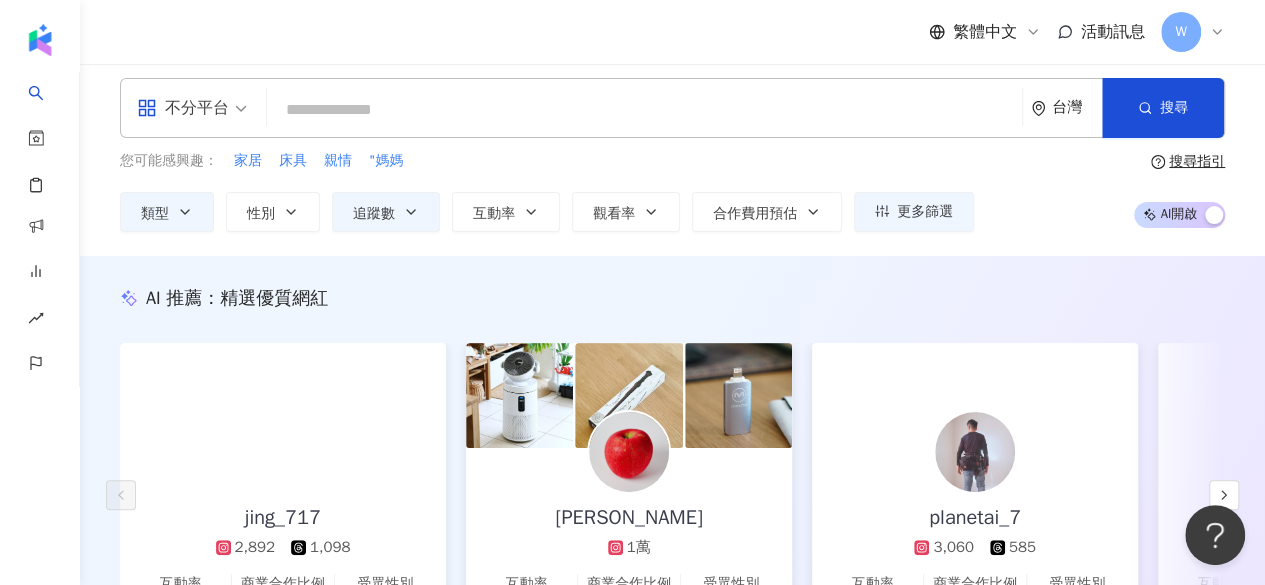scroll, scrollTop: 0, scrollLeft: 0, axis: both 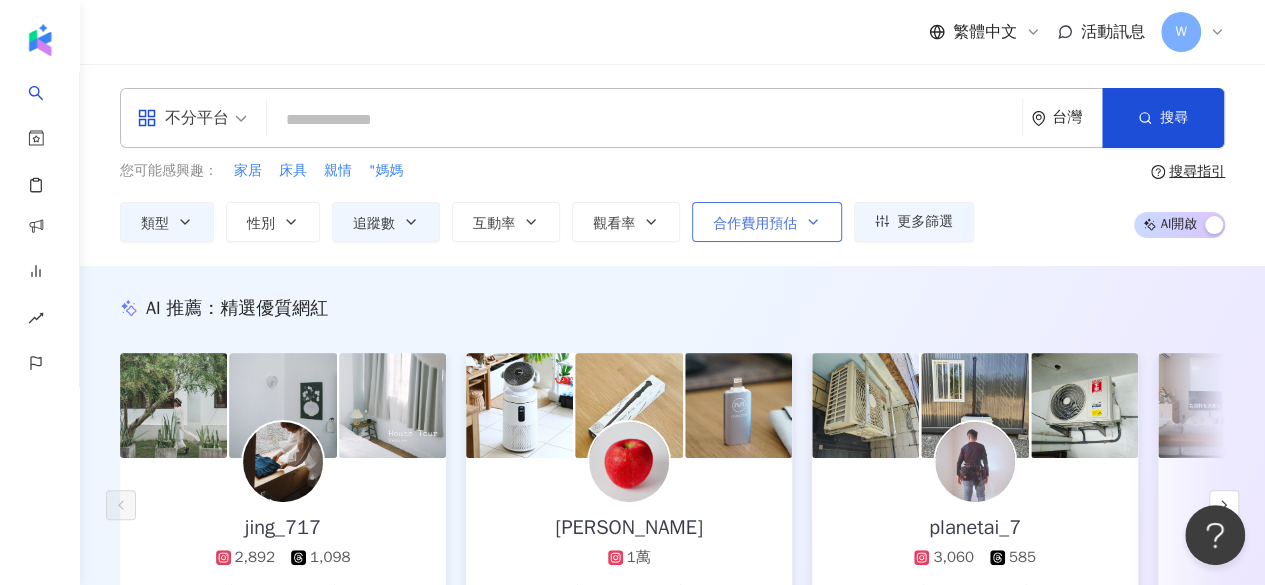 click on "合作費用預估" at bounding box center (767, 222) 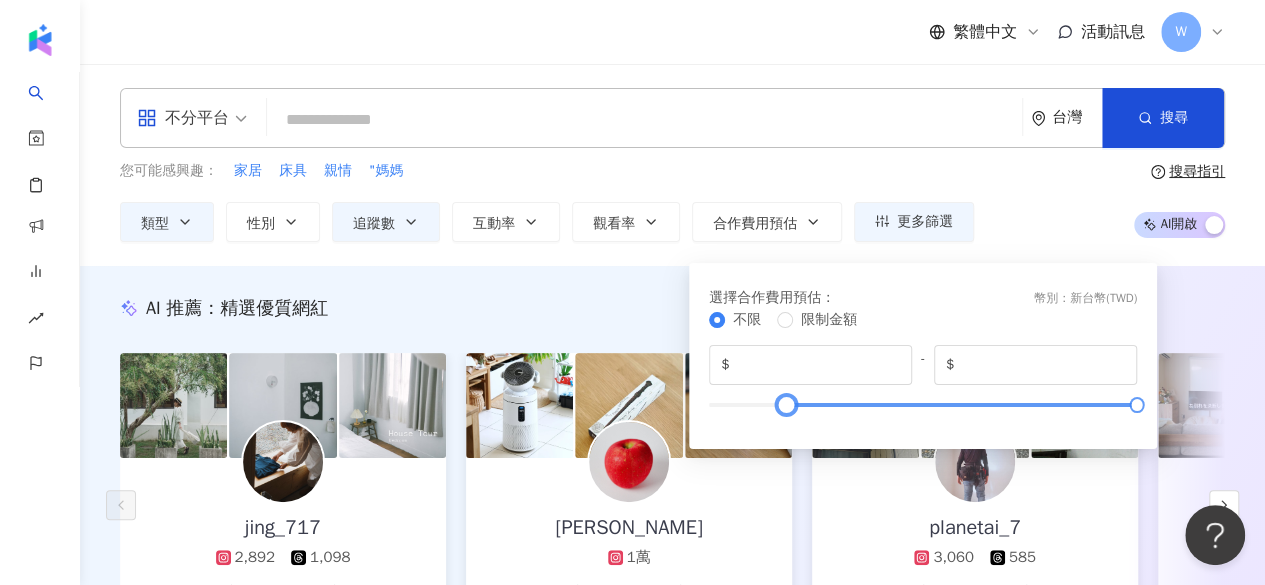 click at bounding box center [923, 405] 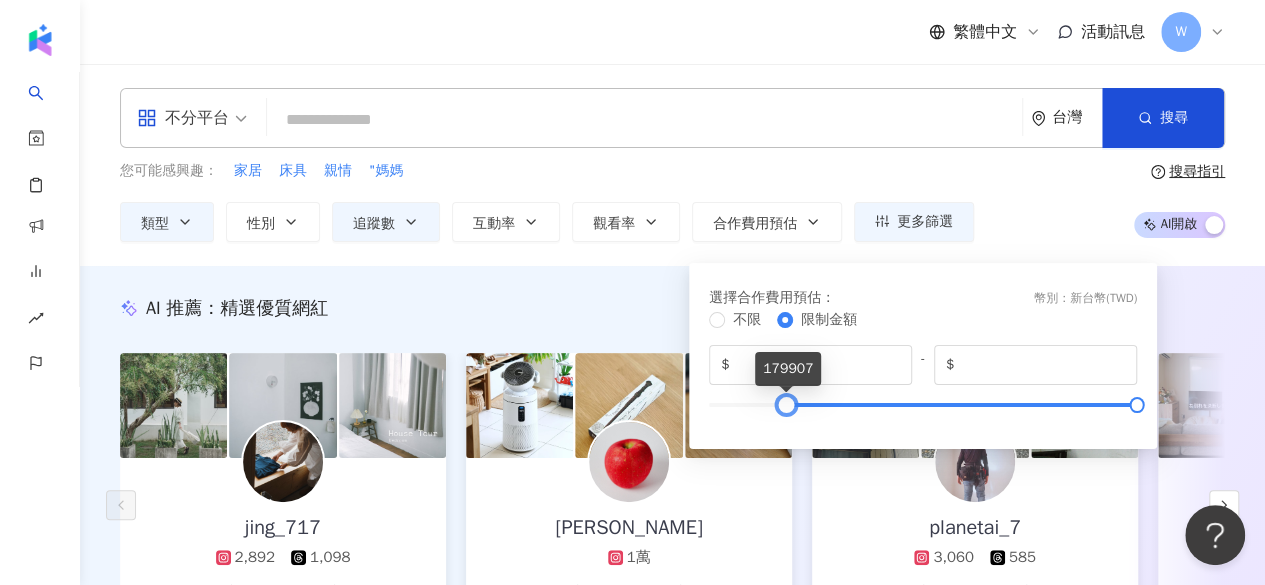 type on "*" 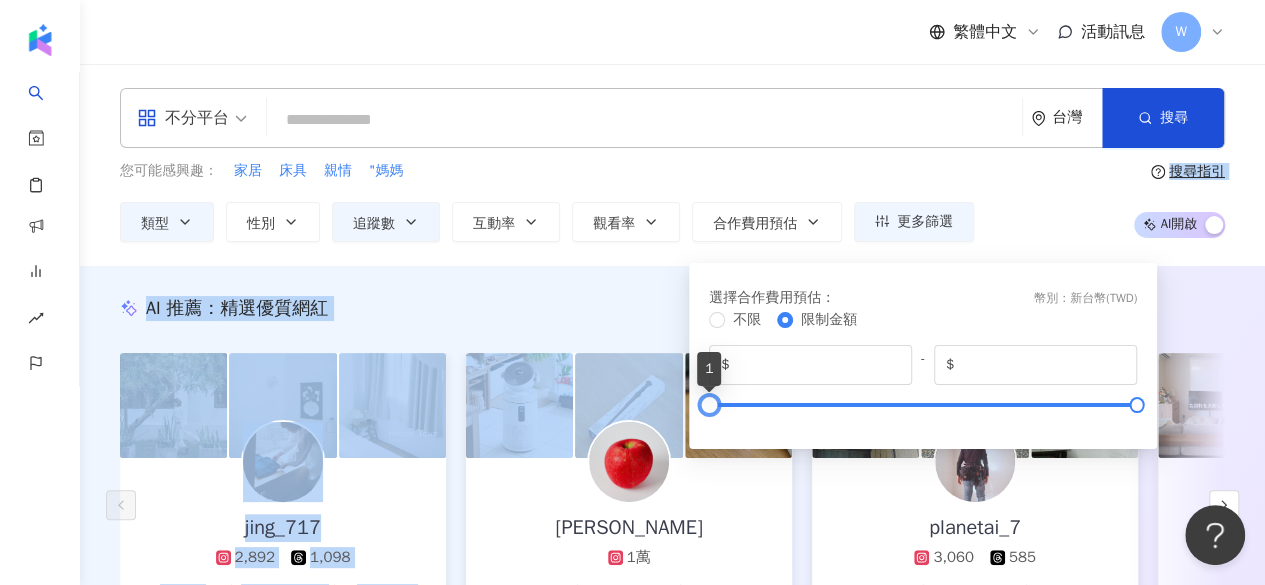 drag, startPoint x: 790, startPoint y: 405, endPoint x: 644, endPoint y: 403, distance: 146.0137 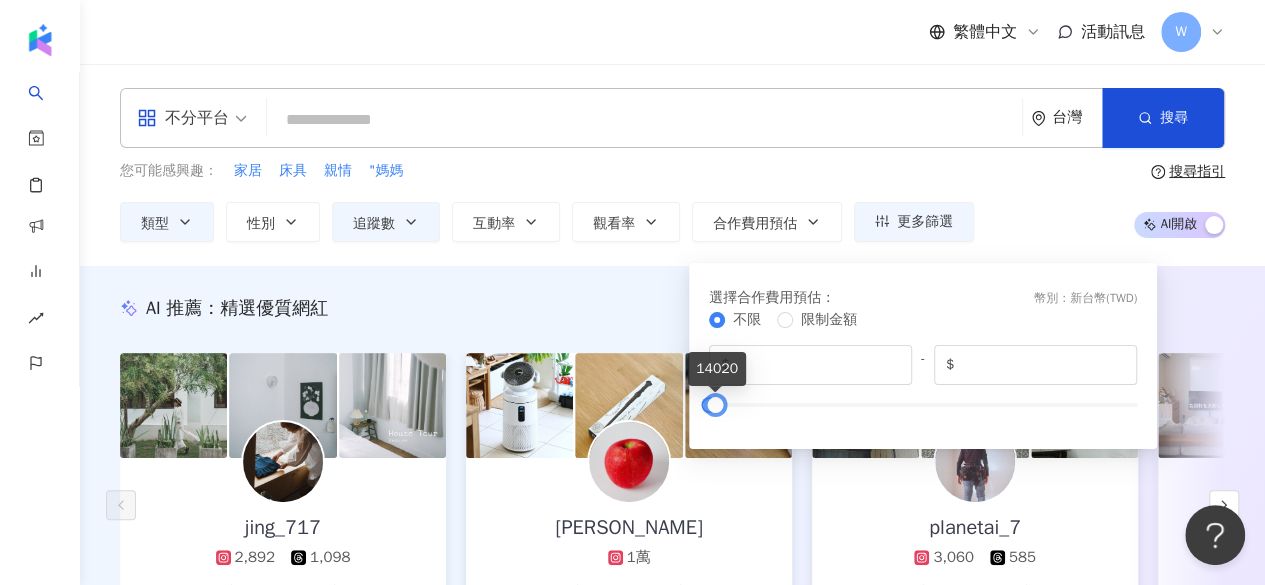 click on "選擇合作費用預估  ： 幣別 ： 新台幣 ( TWD ) 不限 限制金額 $ *  -  $ *****" at bounding box center [923, 356] 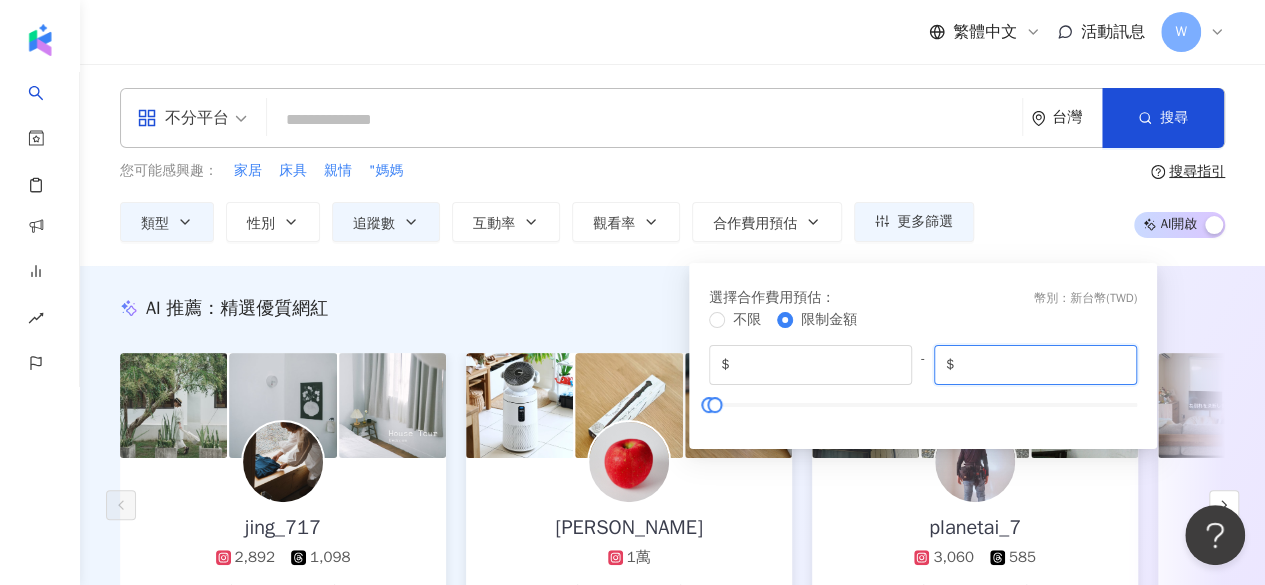click on "*****" at bounding box center [1041, 365] 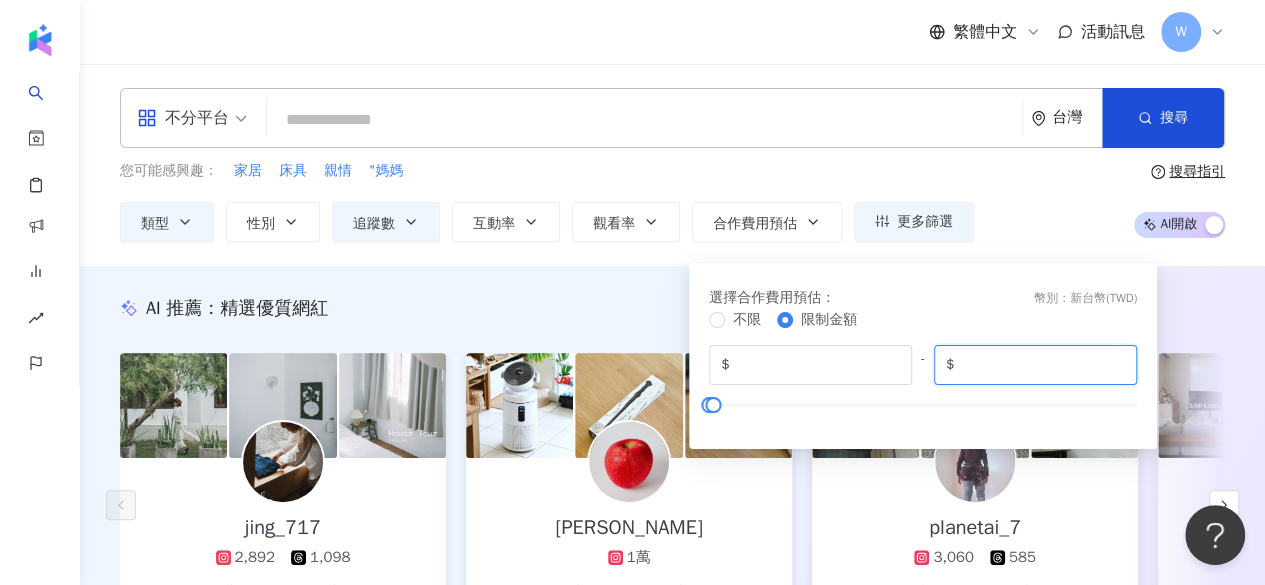 type on "*****" 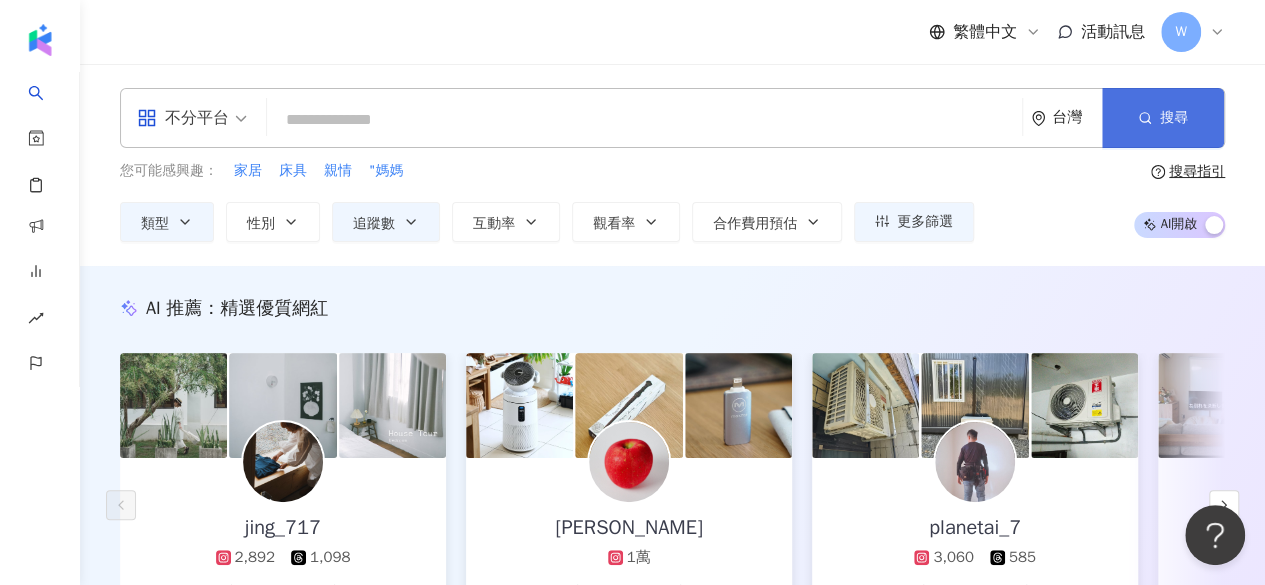 click on "搜尋" at bounding box center (1174, 118) 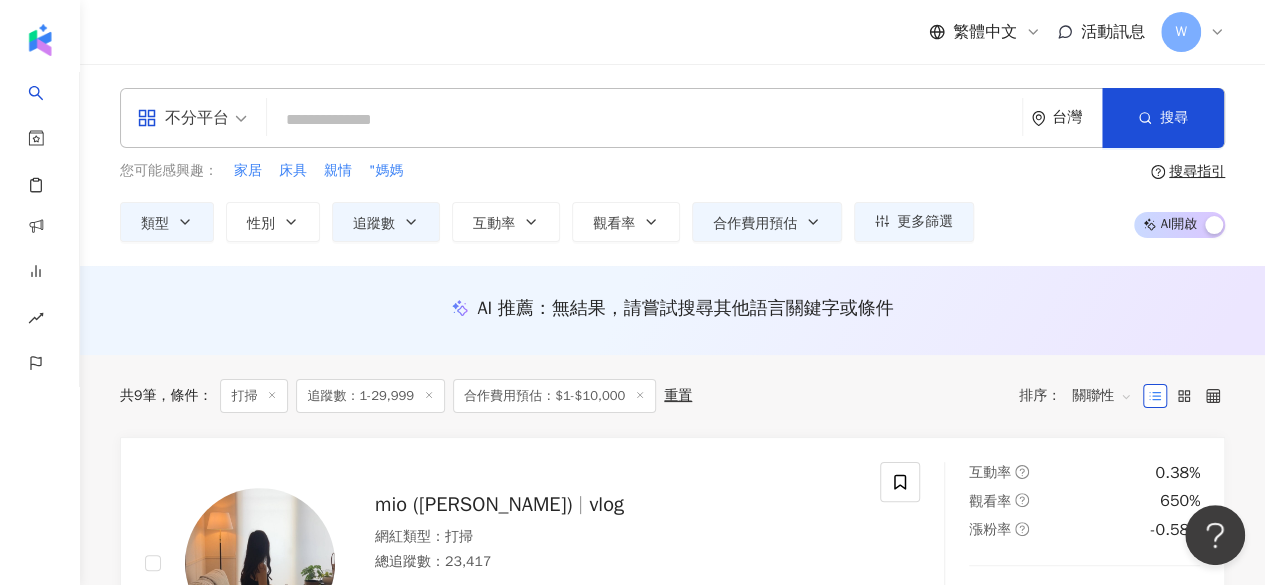 scroll, scrollTop: 270, scrollLeft: 0, axis: vertical 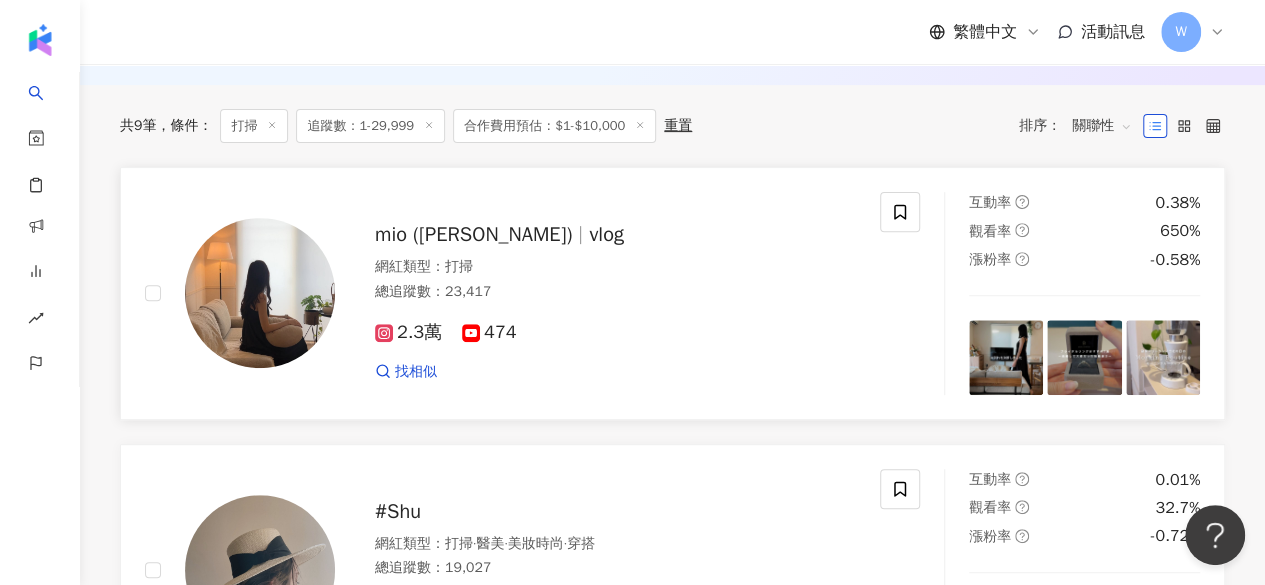 click on "vlog" at bounding box center [606, 234] 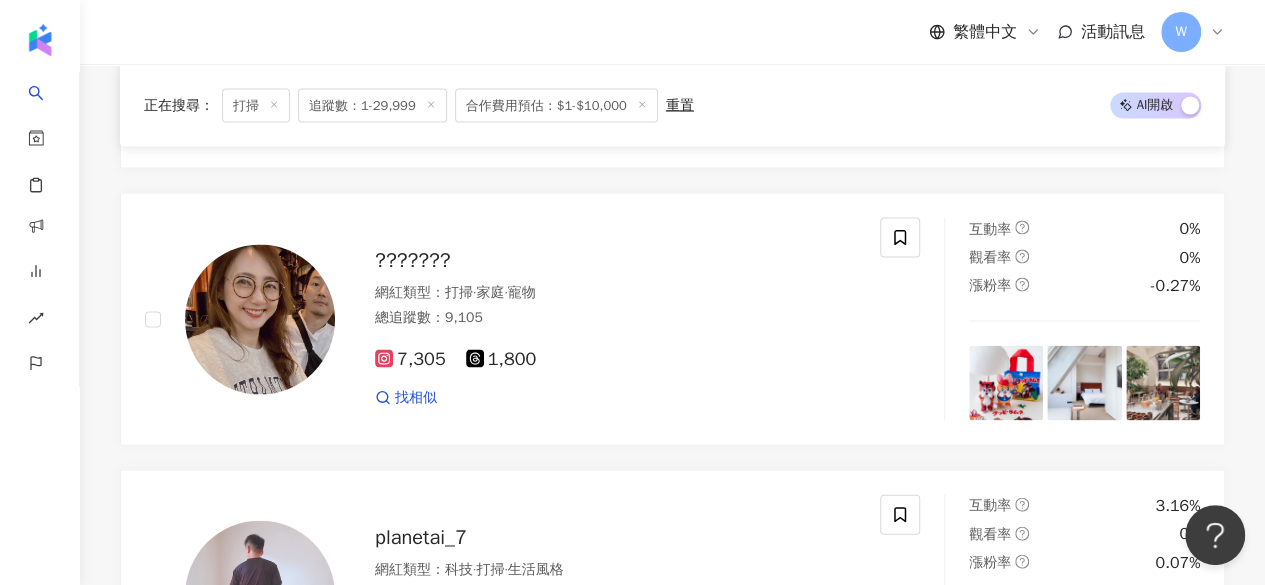 scroll, scrollTop: 1905, scrollLeft: 0, axis: vertical 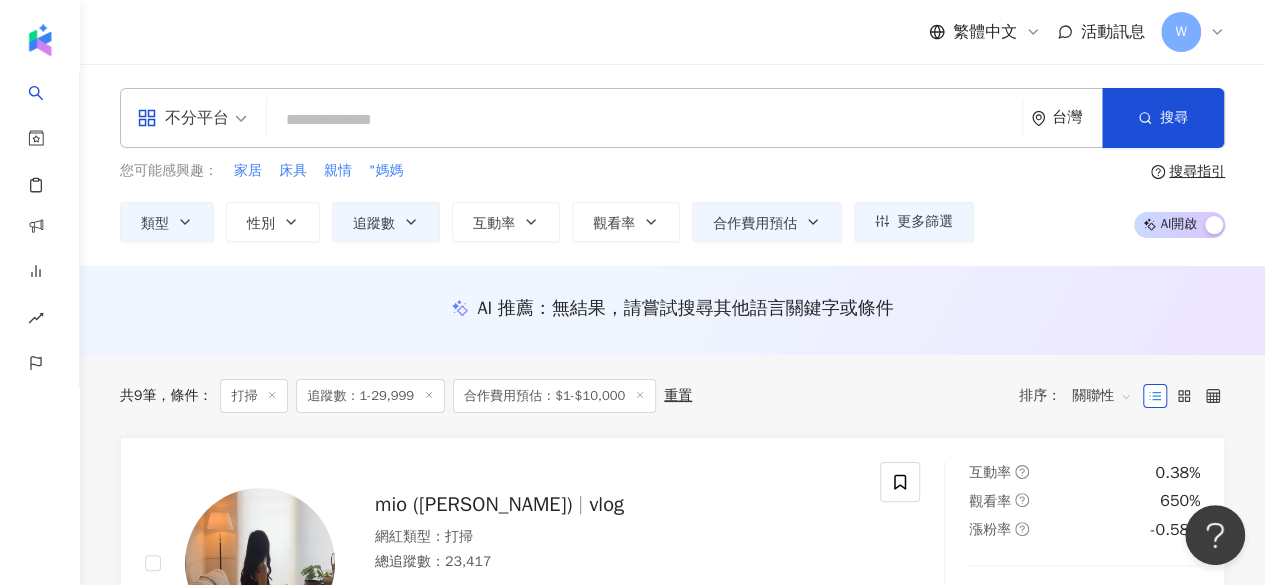 click 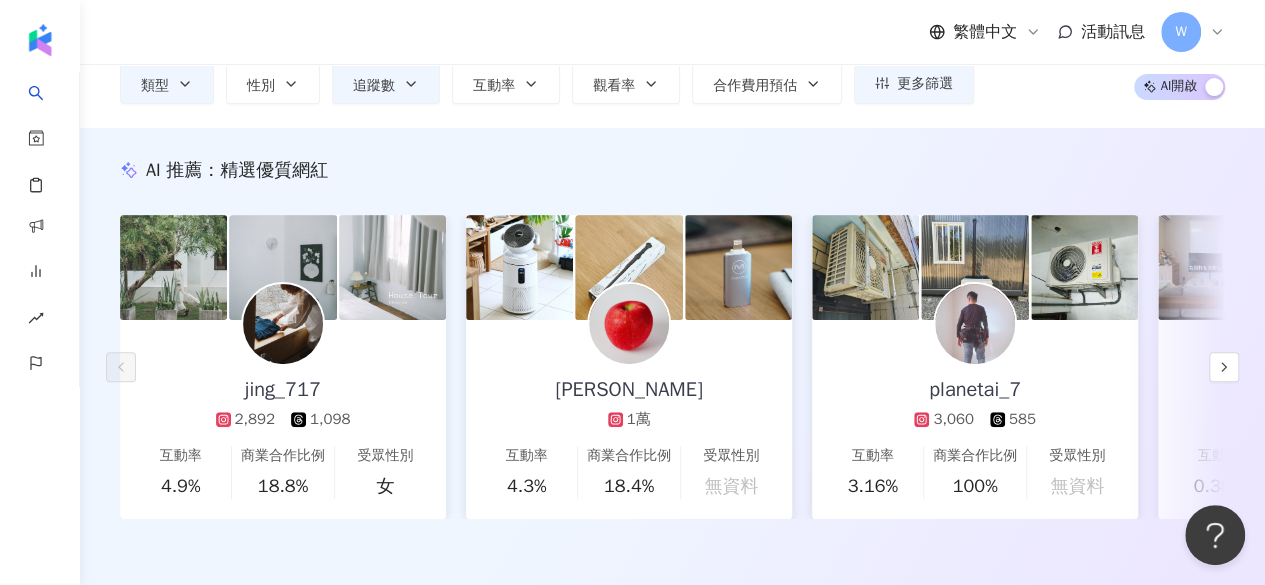 scroll, scrollTop: 0, scrollLeft: 0, axis: both 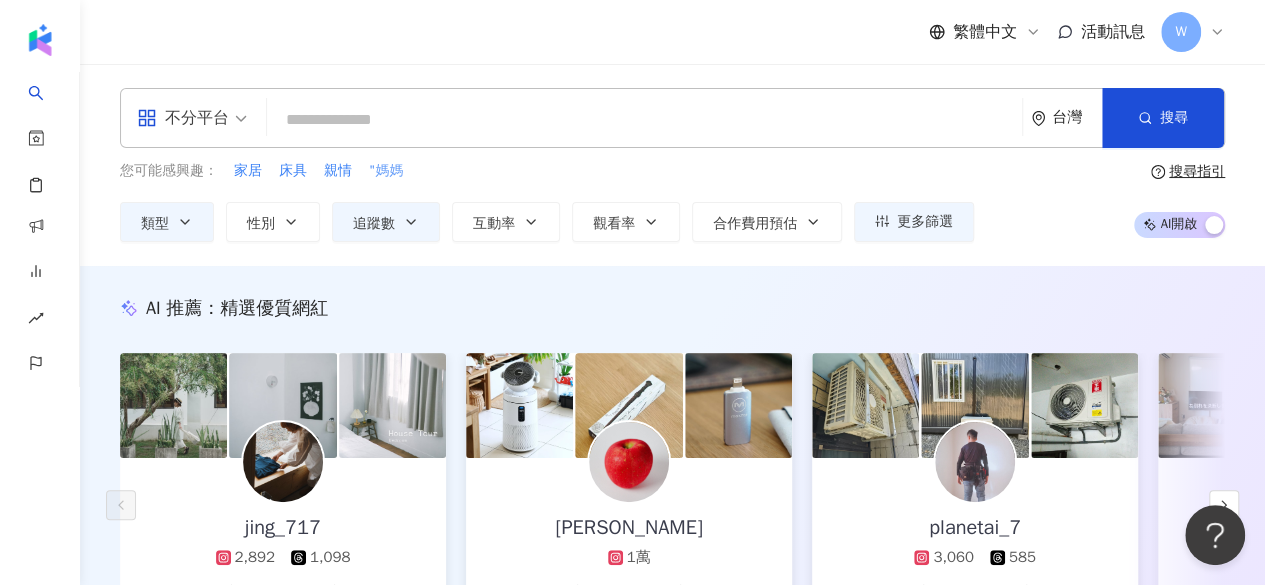 click on ""媽媽" at bounding box center (386, 171) 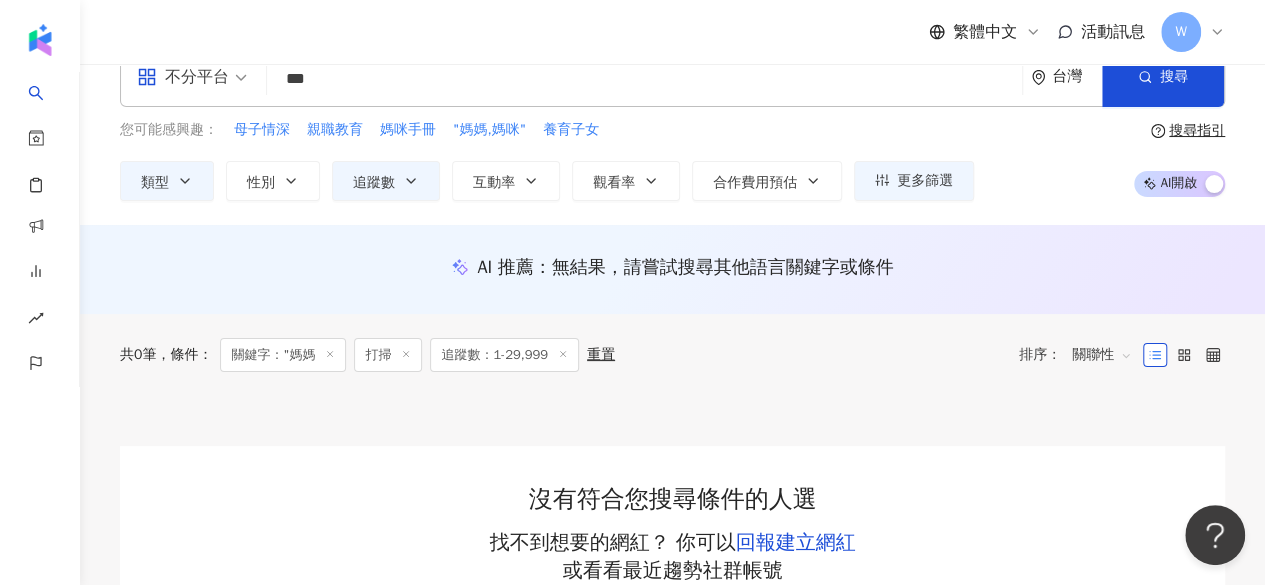 scroll, scrollTop: 0, scrollLeft: 0, axis: both 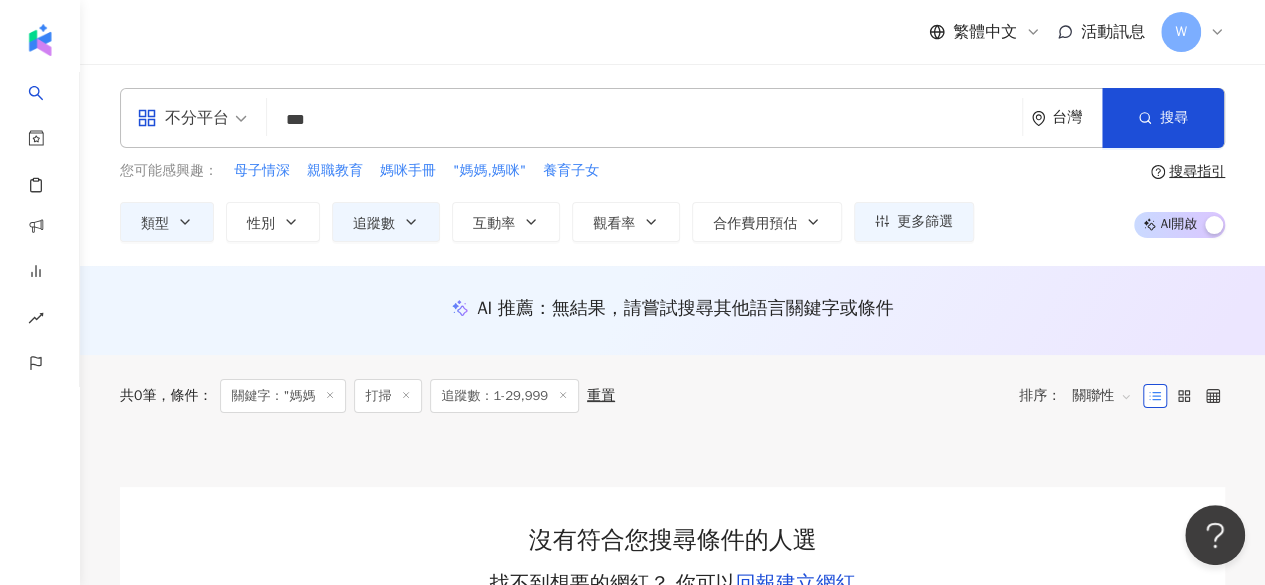 click 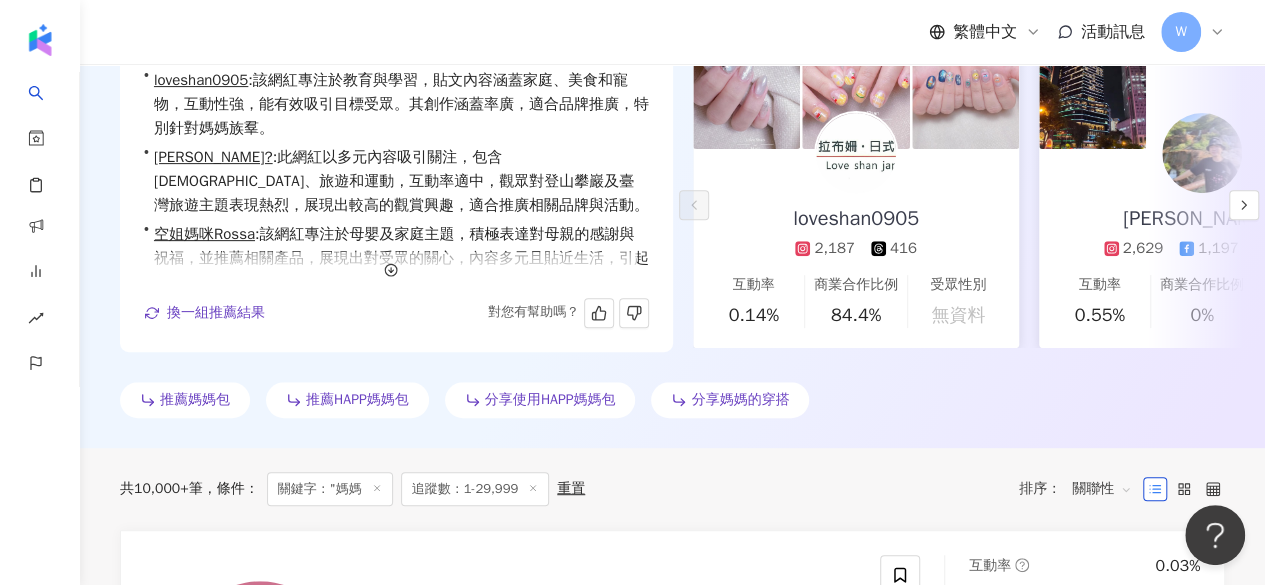 scroll, scrollTop: 0, scrollLeft: 0, axis: both 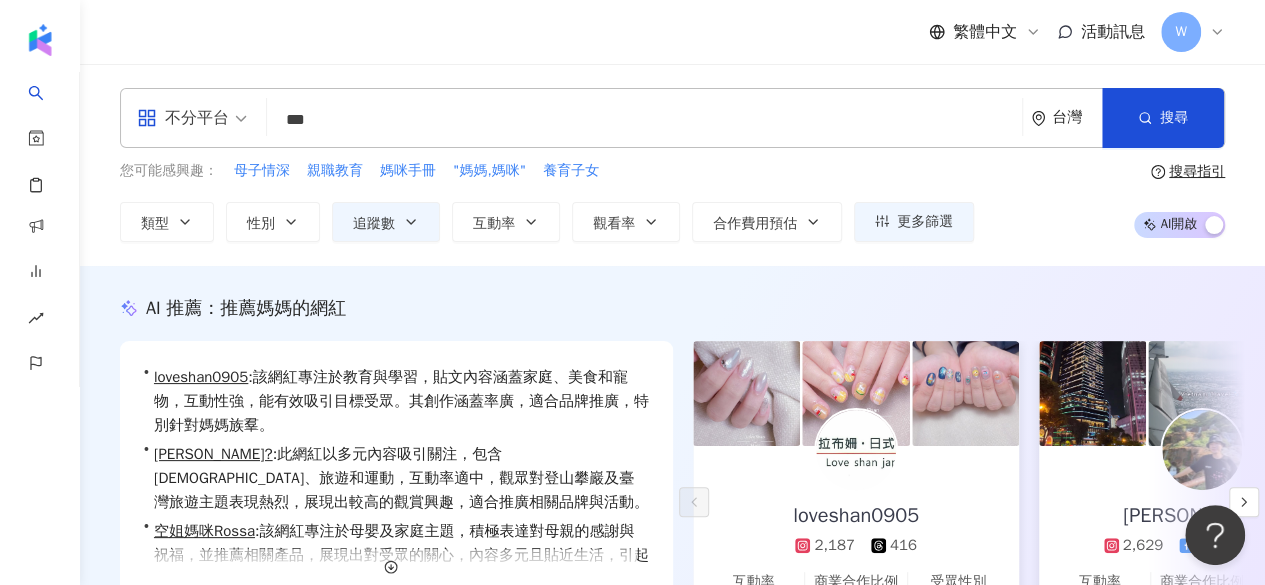 click on "***" at bounding box center (644, 120) 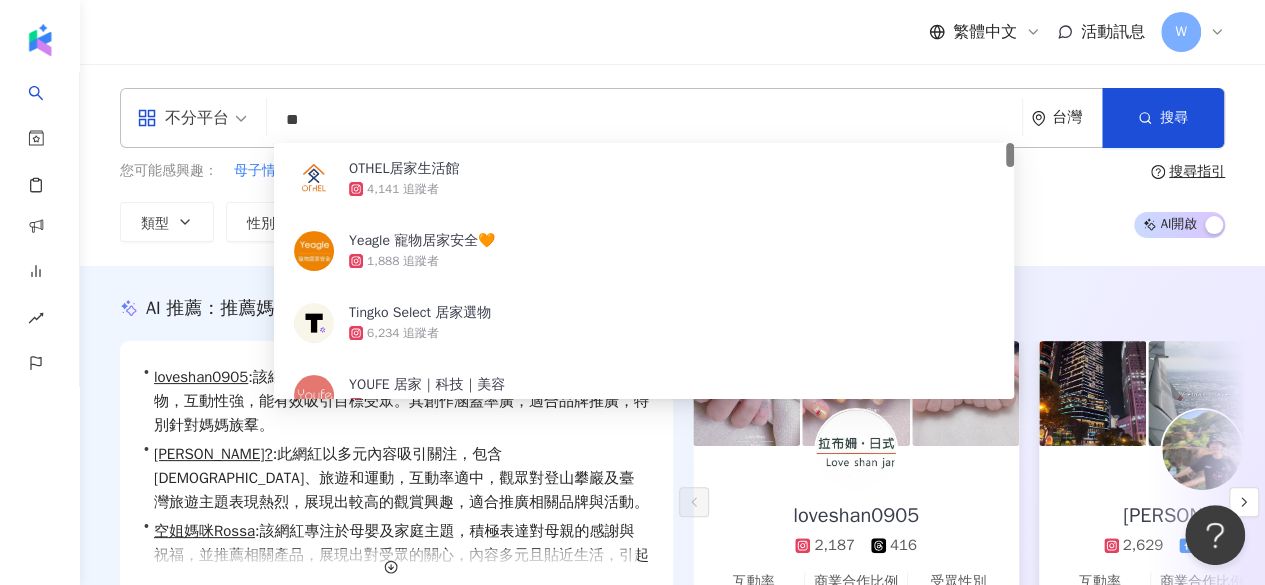type on "*" 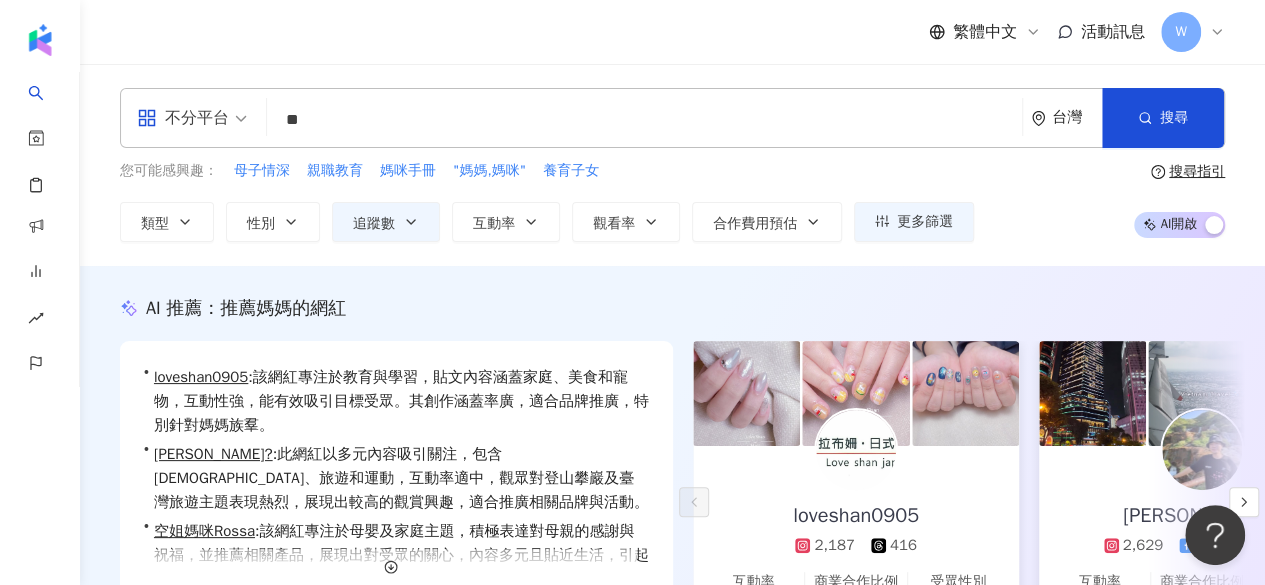 type on "*" 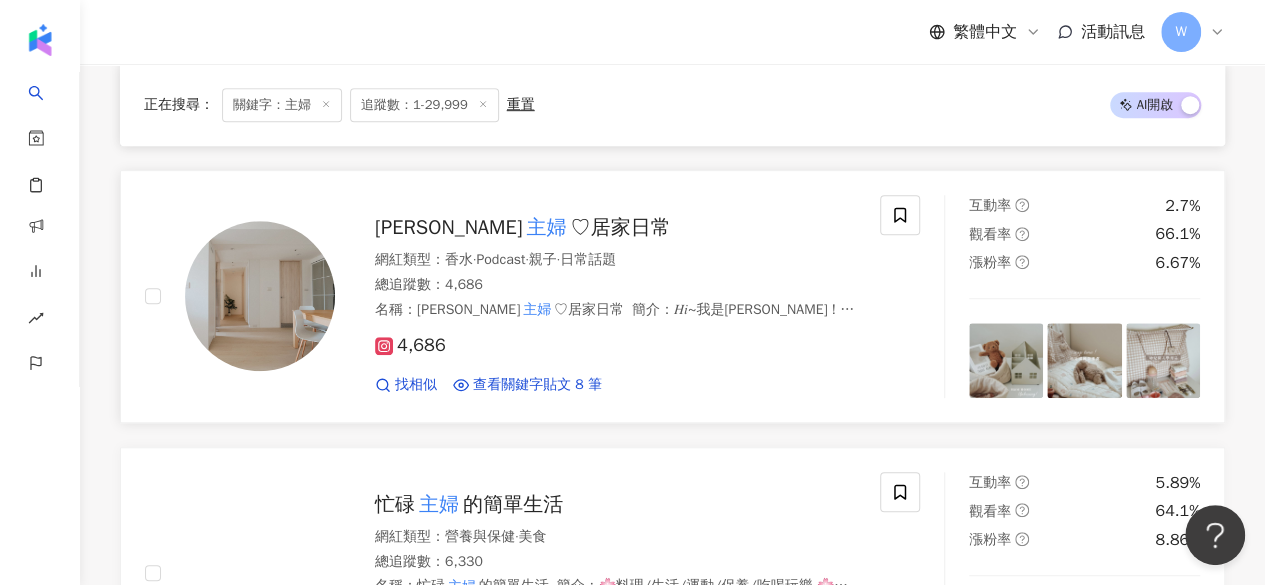 scroll, scrollTop: 537, scrollLeft: 0, axis: vertical 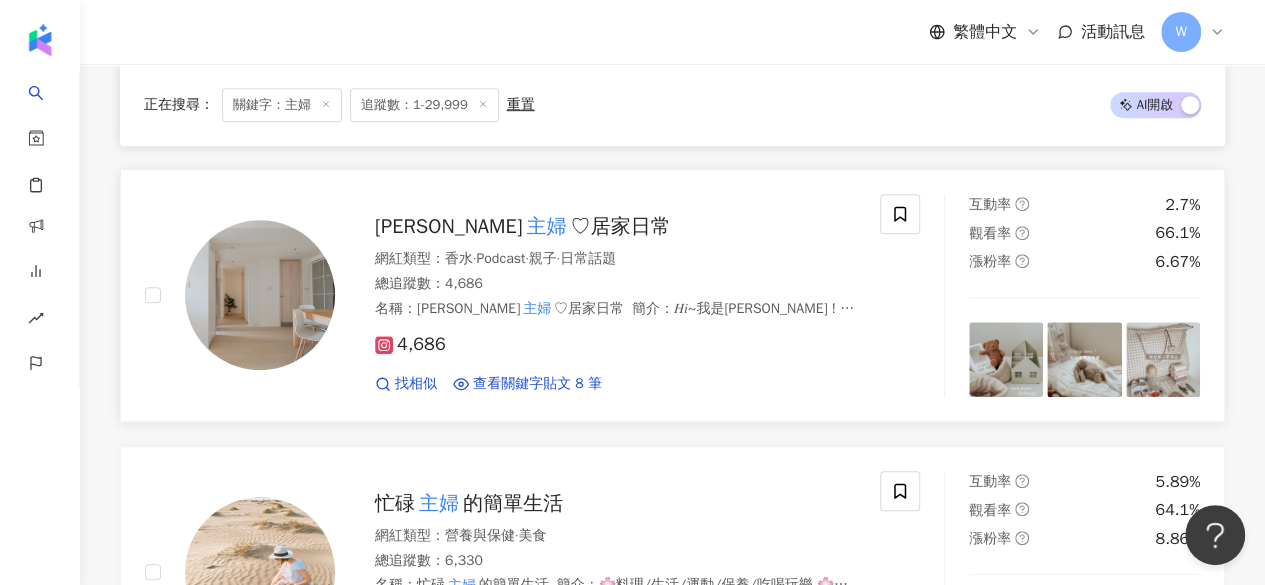click on "♡居家日常" at bounding box center [620, 226] 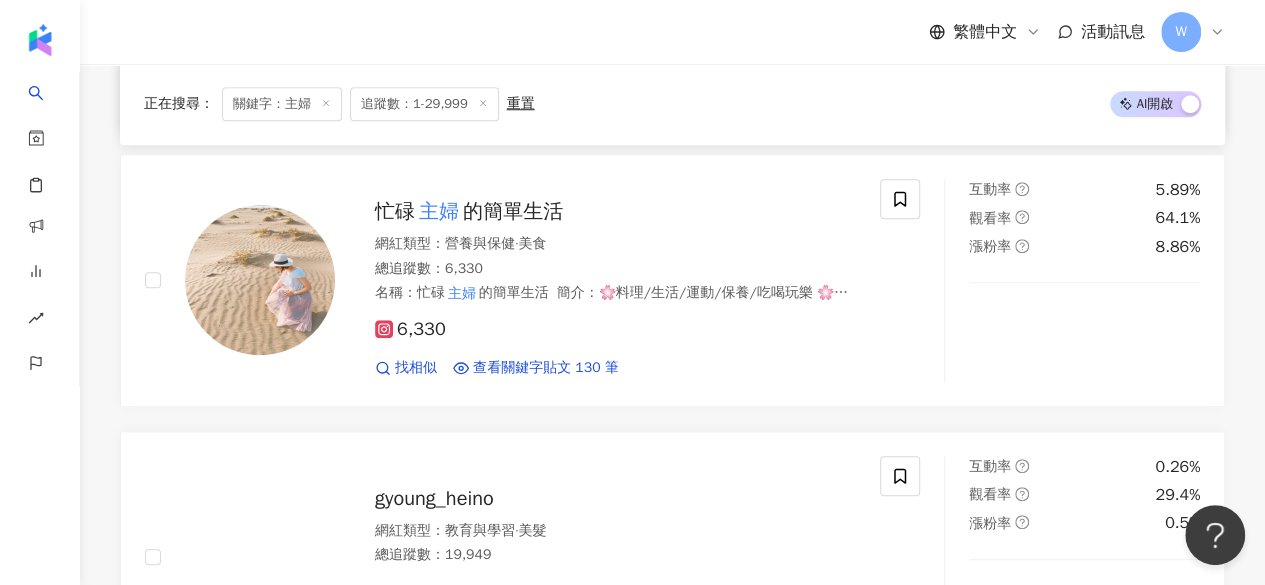 scroll, scrollTop: 828, scrollLeft: 0, axis: vertical 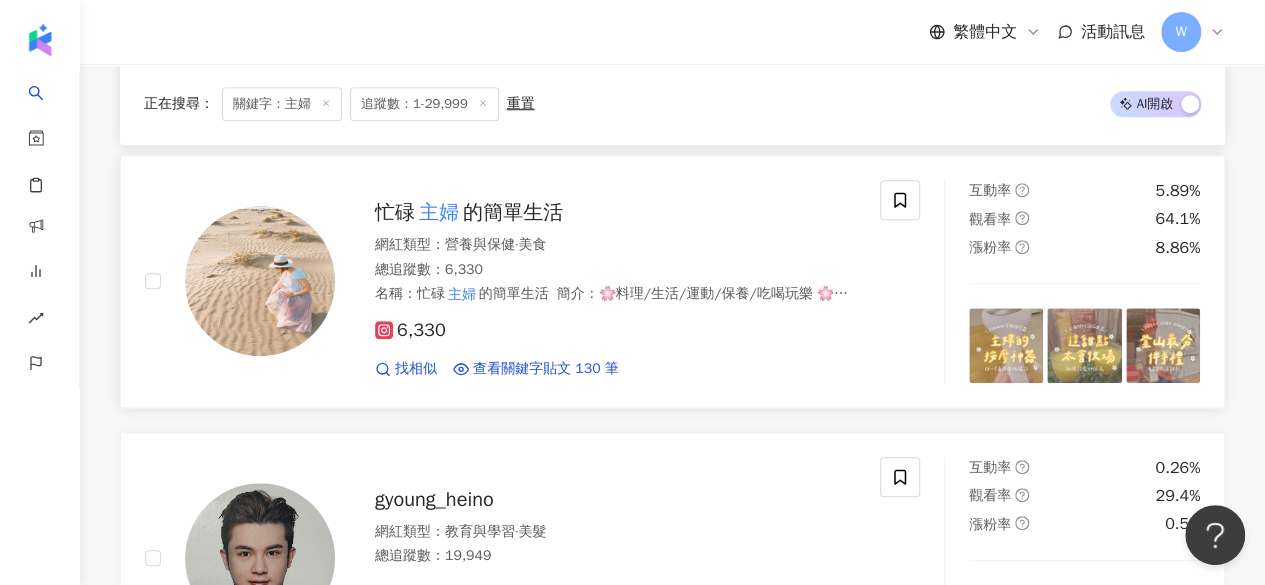 click on "的簡單生活" at bounding box center (513, 212) 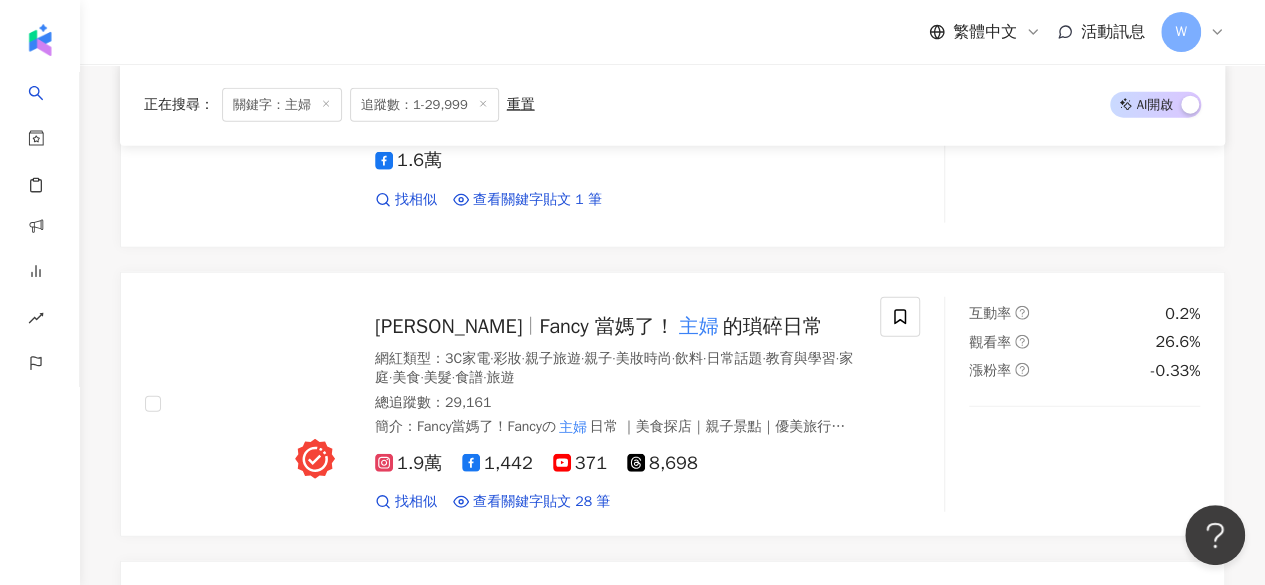 scroll, scrollTop: 2376, scrollLeft: 0, axis: vertical 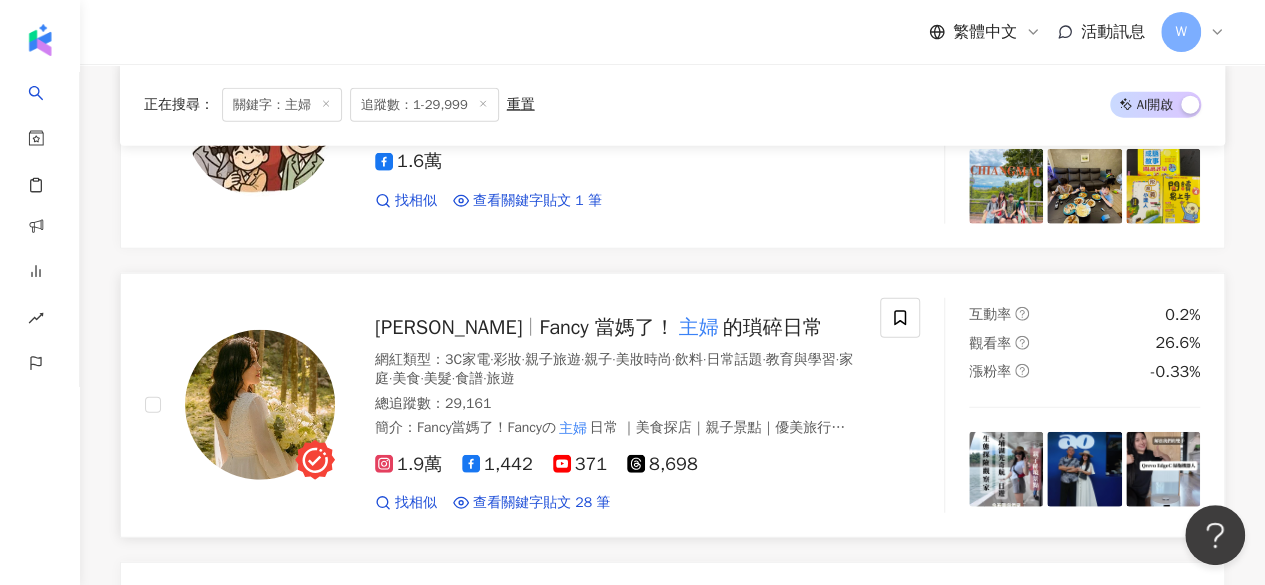 click on "主婦" at bounding box center [699, 327] 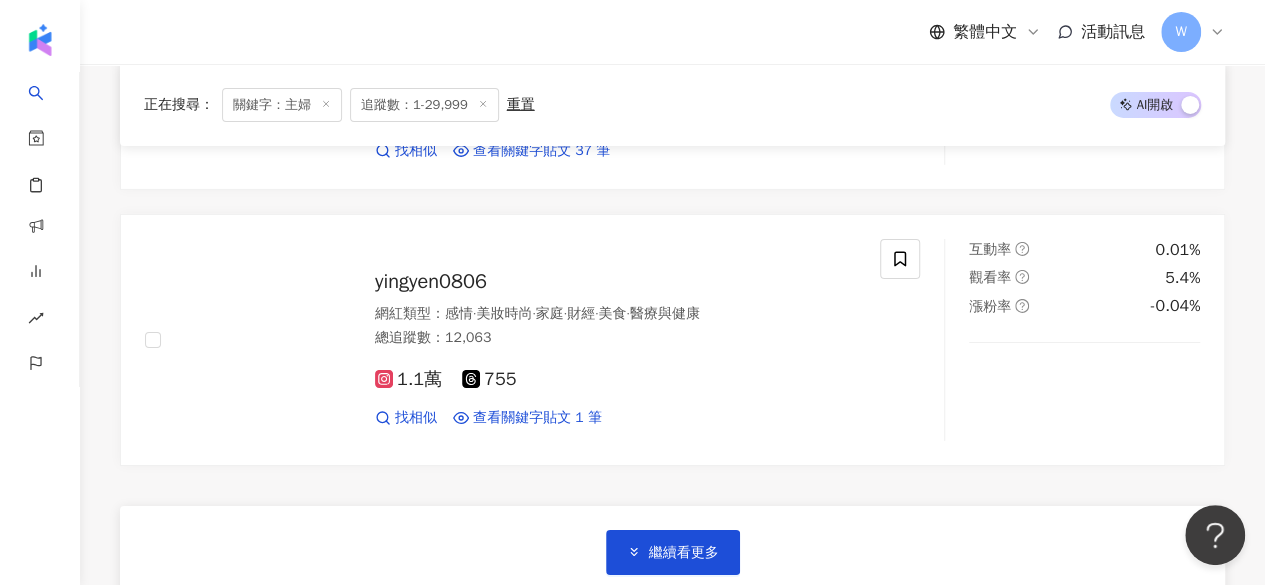 scroll, scrollTop: 3443, scrollLeft: 0, axis: vertical 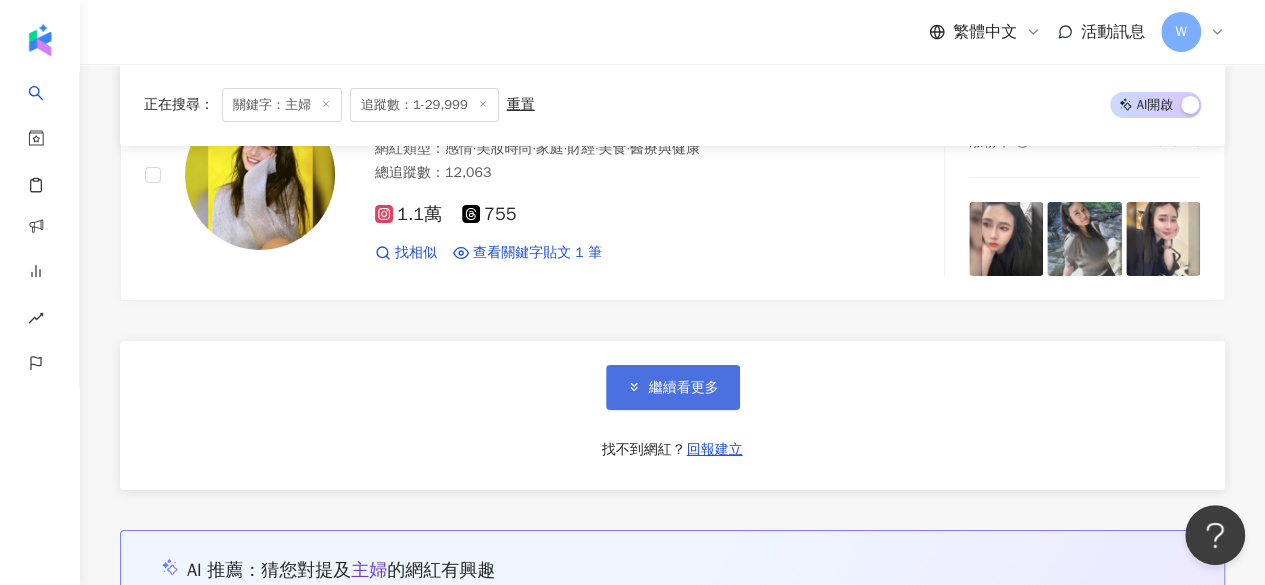 click on "繼續看更多" at bounding box center (684, 388) 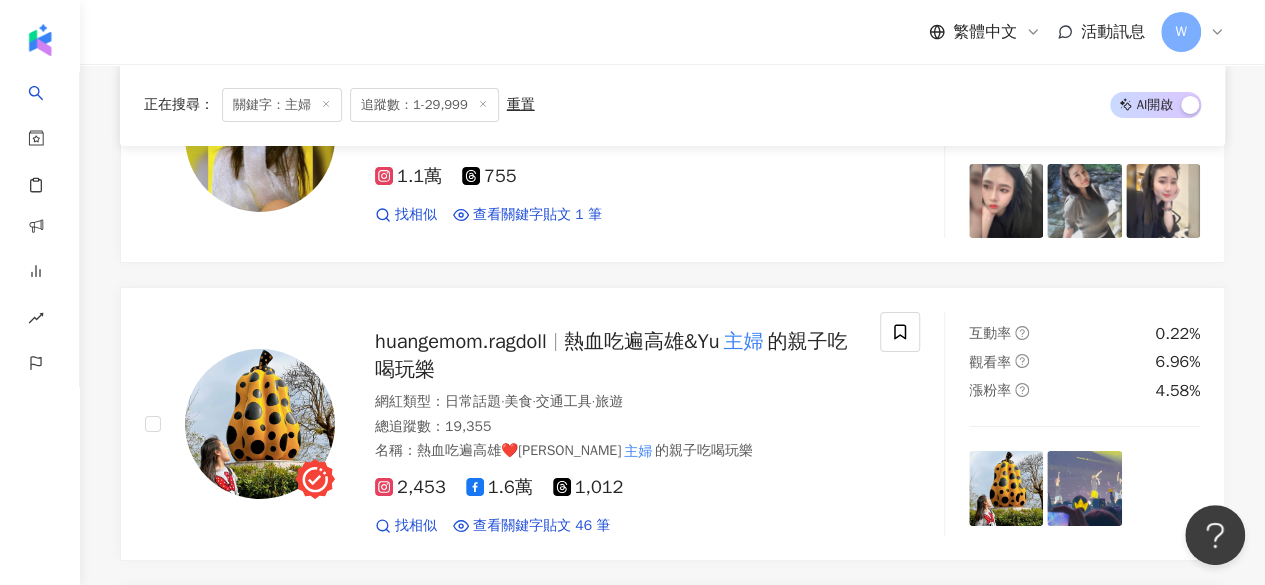 scroll, scrollTop: 3480, scrollLeft: 0, axis: vertical 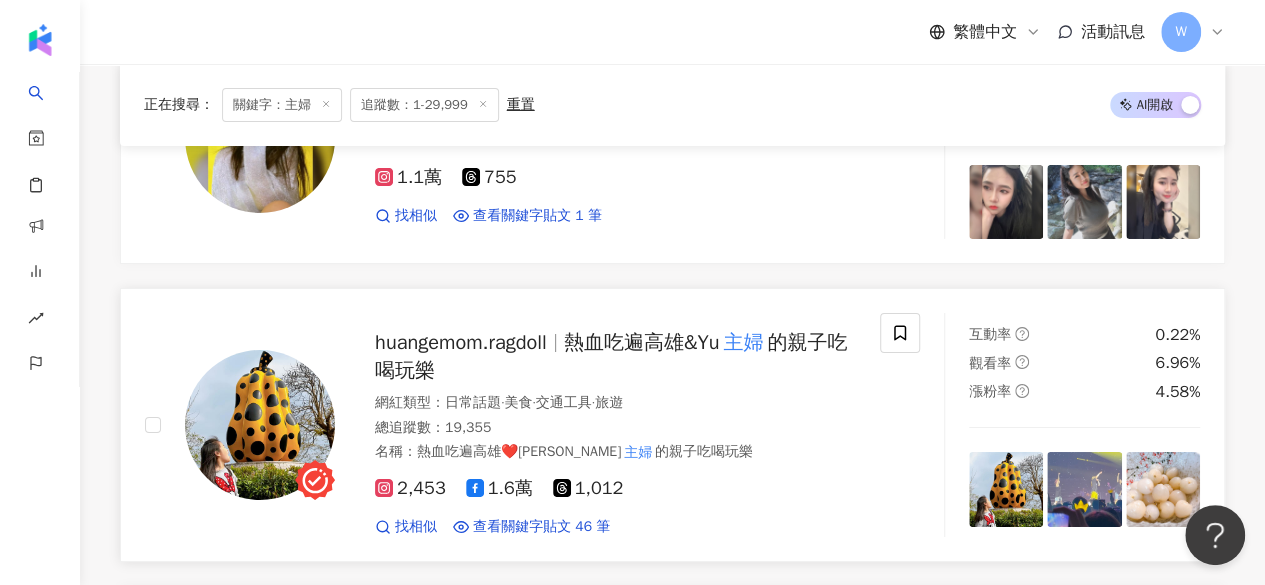 click on "熱血吃遍高雄&Yu" at bounding box center (642, 342) 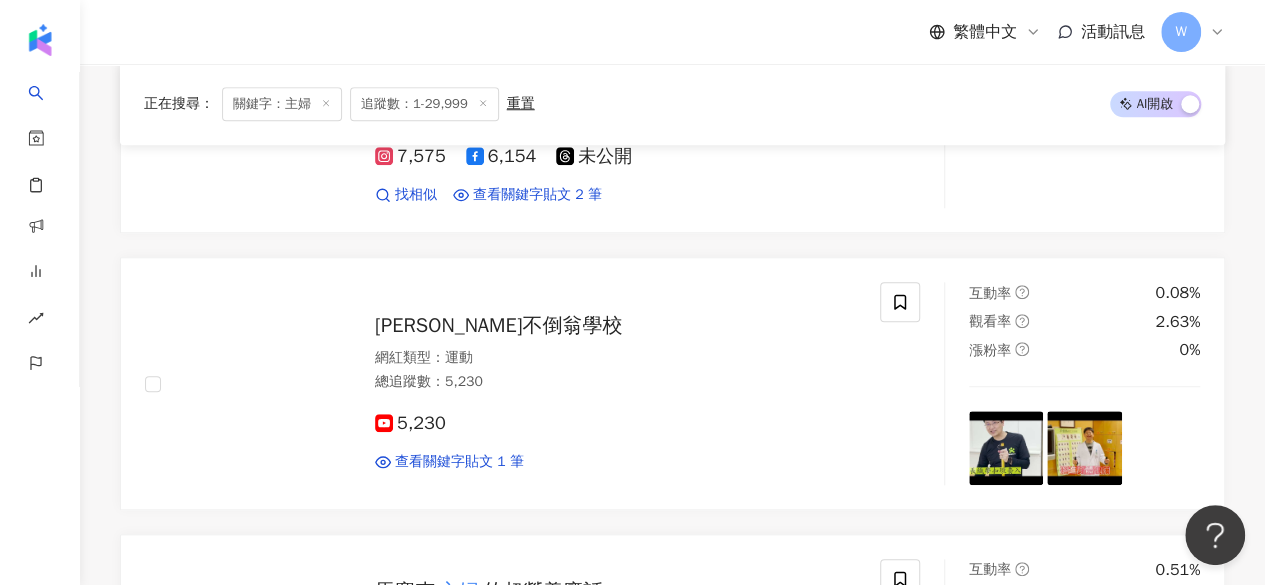 scroll, scrollTop: 4868, scrollLeft: 0, axis: vertical 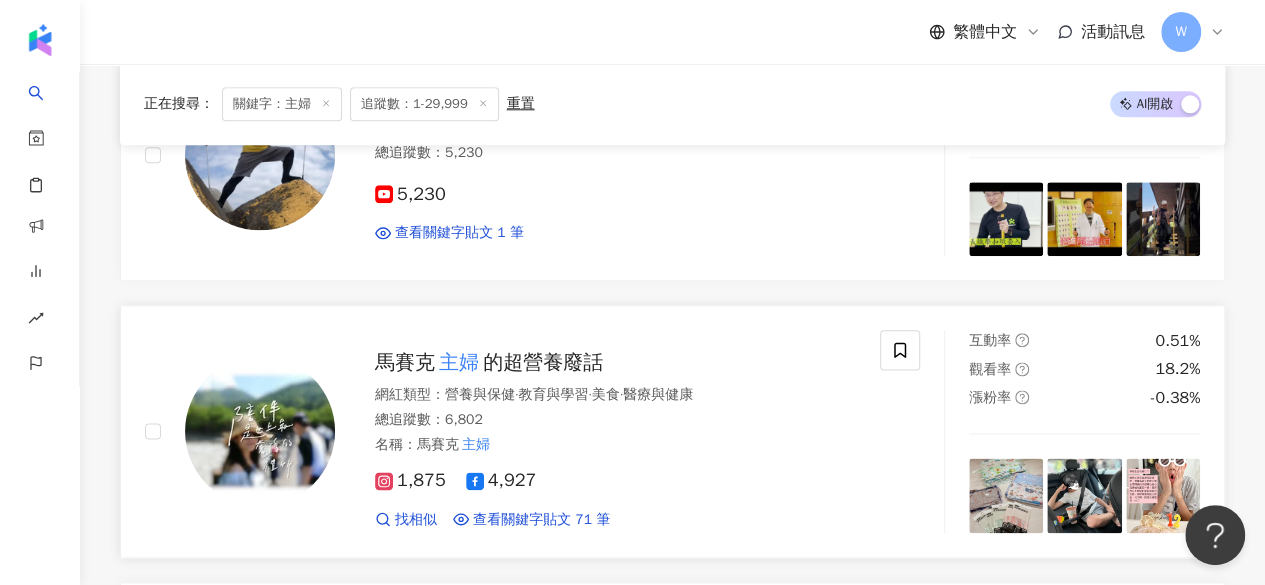 click on "的超營養廢話" at bounding box center (543, 362) 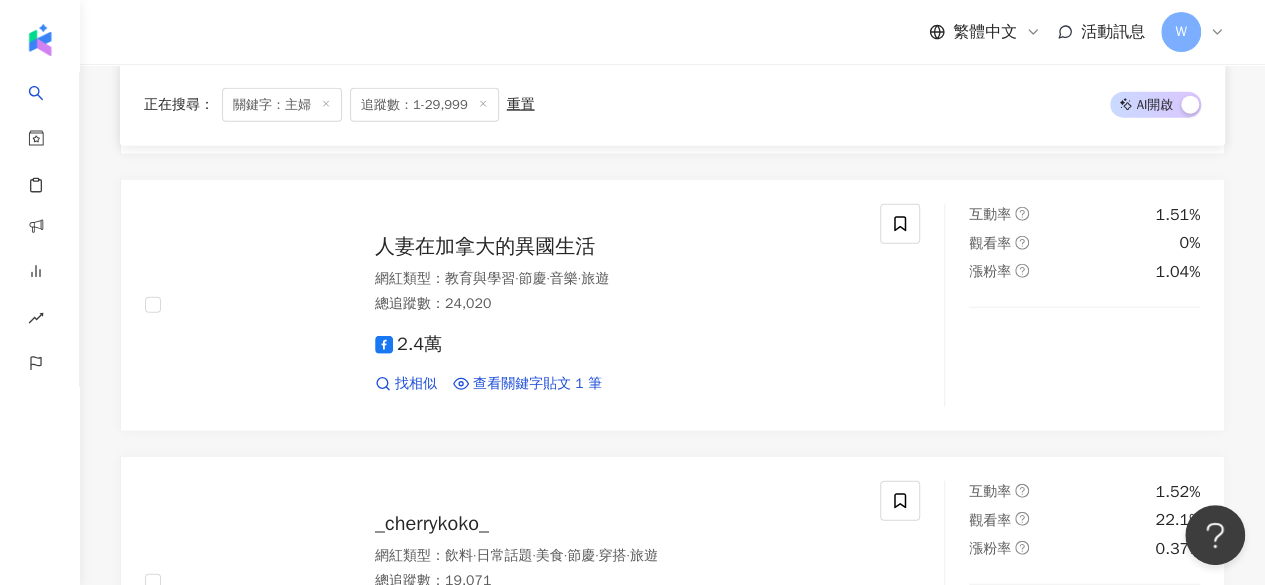 scroll, scrollTop: 6100, scrollLeft: 0, axis: vertical 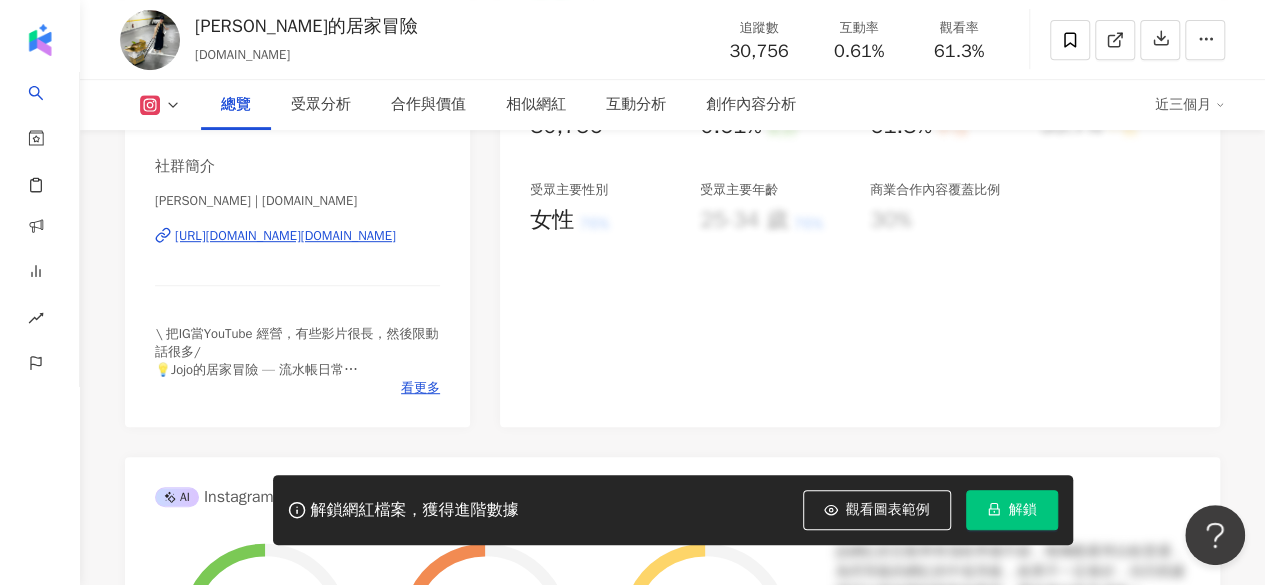click on "https://www.instagram.com/hsujojo.tw/" at bounding box center [285, 236] 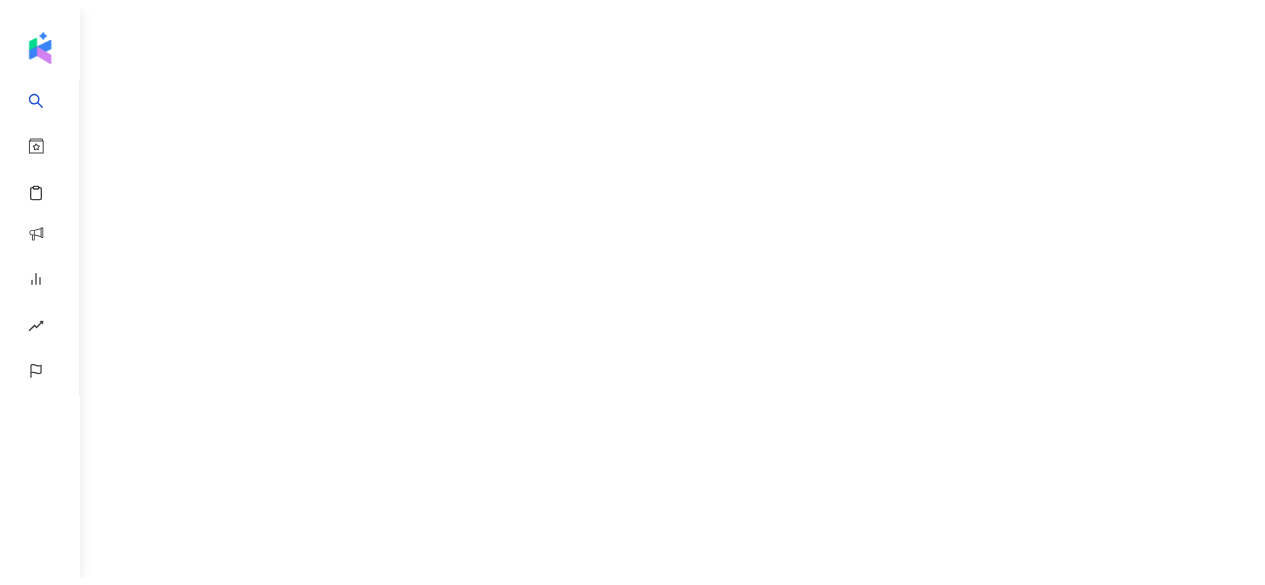 scroll, scrollTop: 0, scrollLeft: 0, axis: both 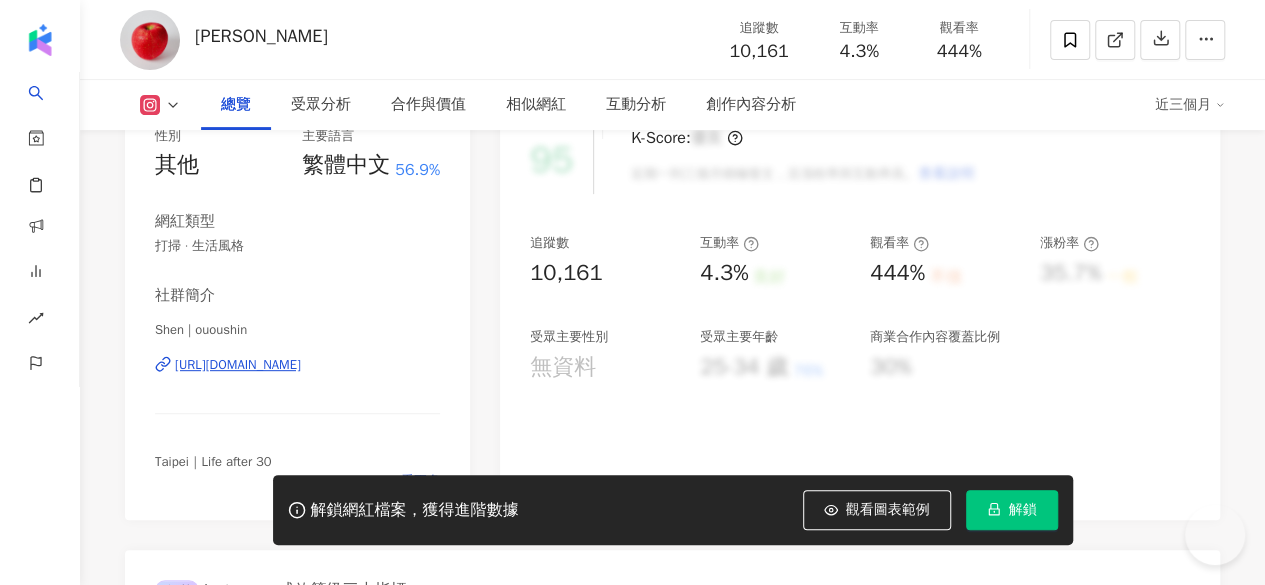 click on "https://www.instagram.com/ououshin/" at bounding box center (238, 365) 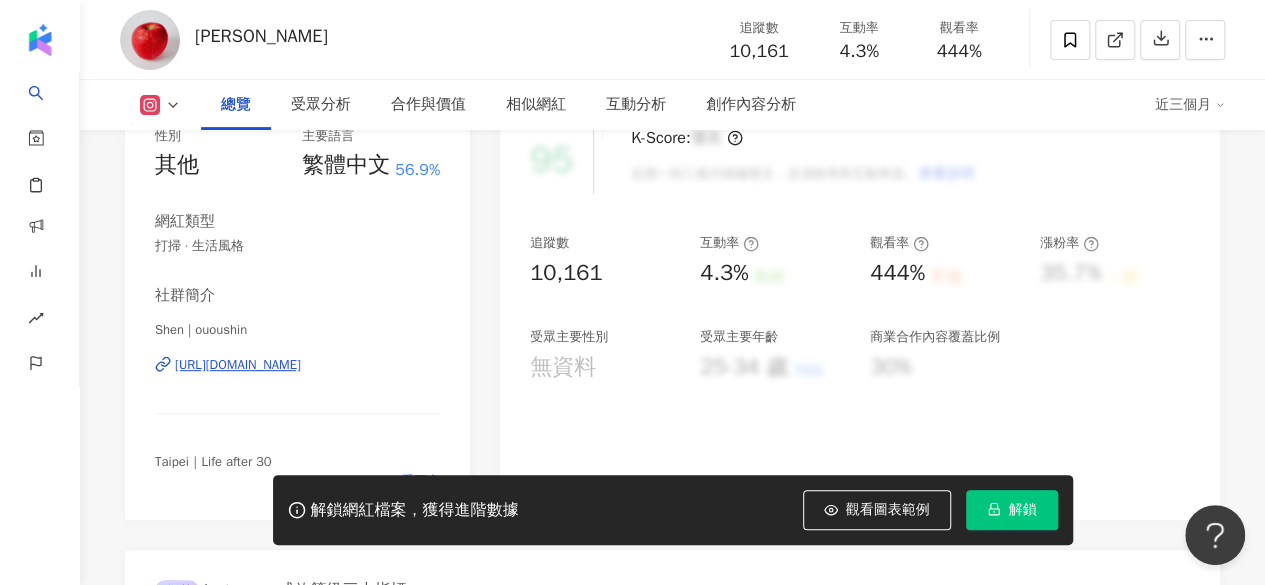 scroll, scrollTop: 0, scrollLeft: 0, axis: both 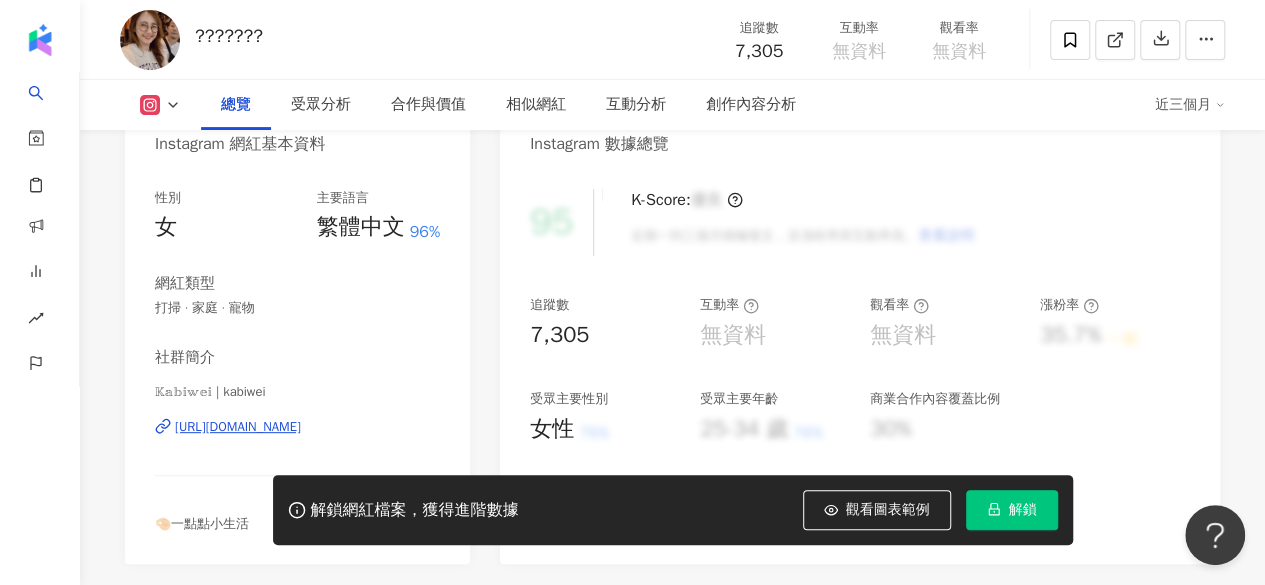 click on "[URL][DOMAIN_NAME]" at bounding box center [238, 427] 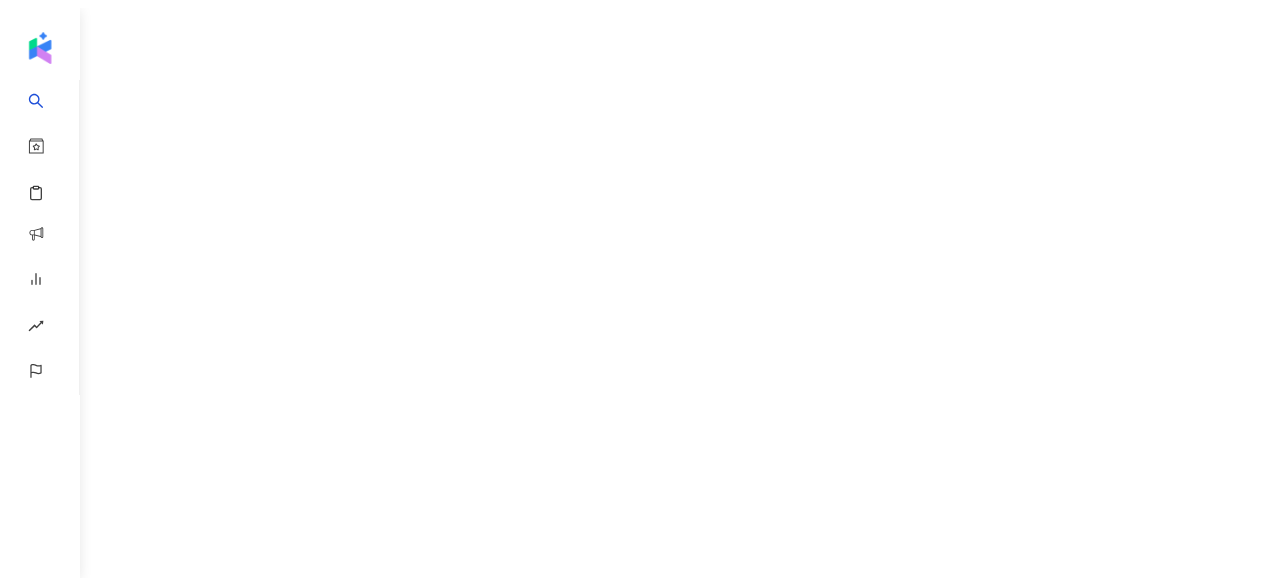 scroll, scrollTop: 0, scrollLeft: 0, axis: both 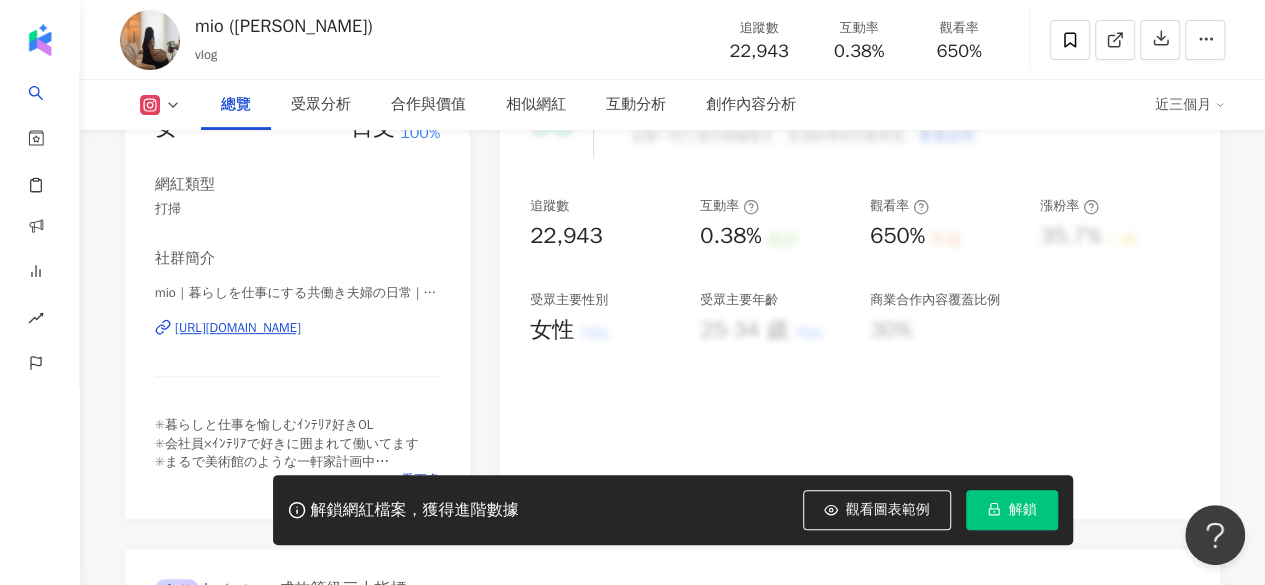 click on "https://www.instagram.com/m_roommio512/" at bounding box center (238, 328) 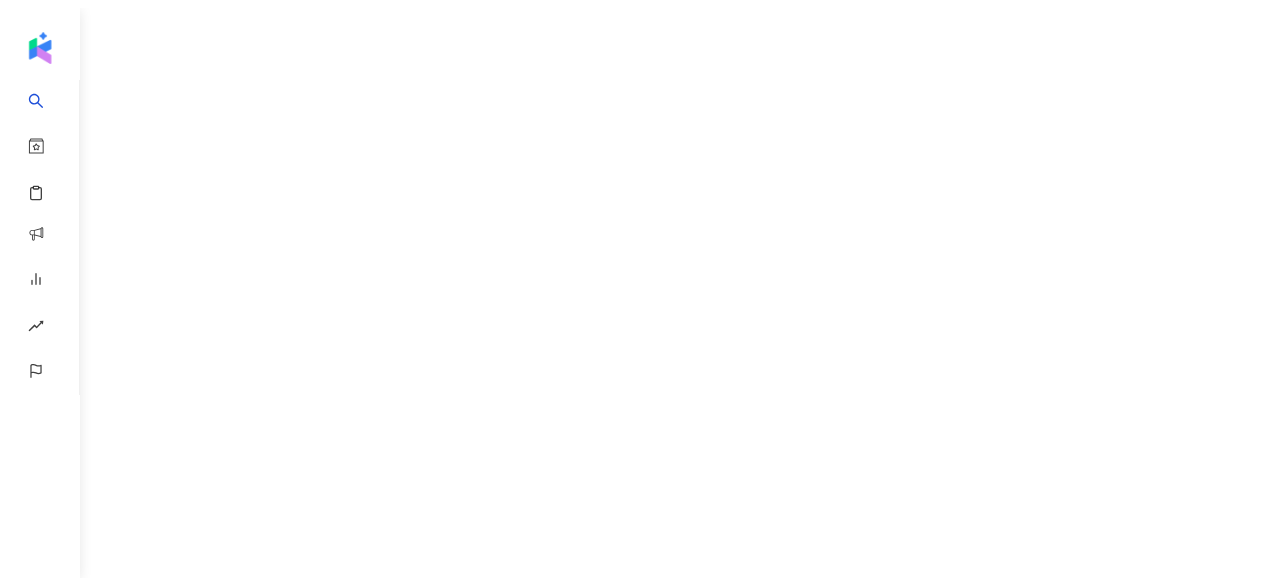 scroll, scrollTop: 0, scrollLeft: 0, axis: both 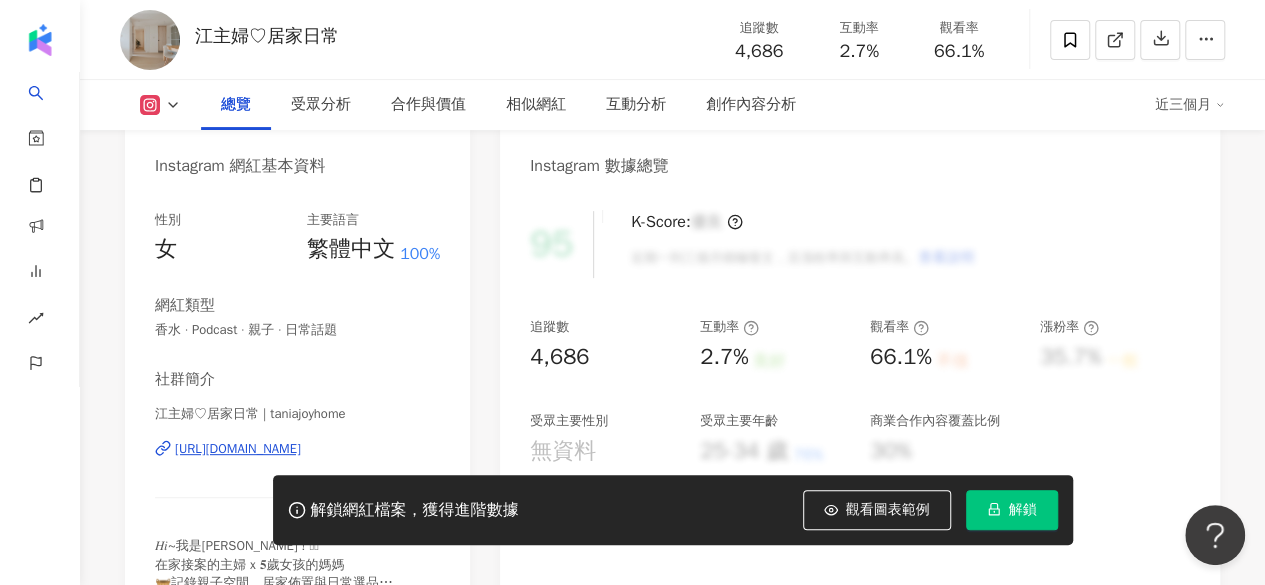 click on "https://www.instagram.com/taniajoyhome/" at bounding box center [238, 449] 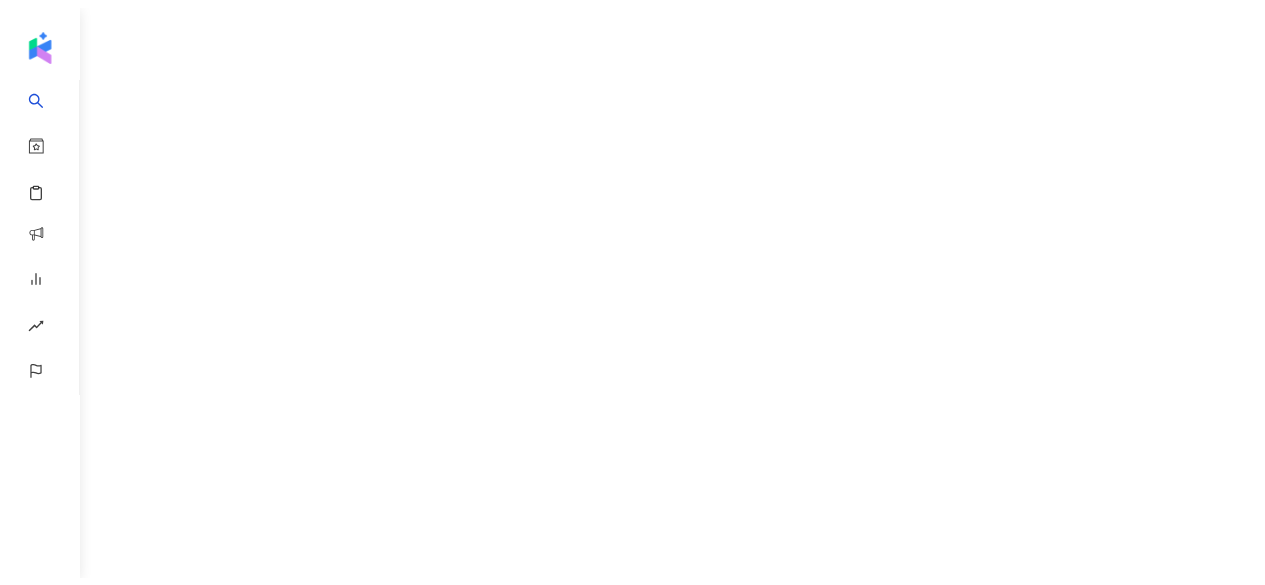 scroll, scrollTop: 0, scrollLeft: 0, axis: both 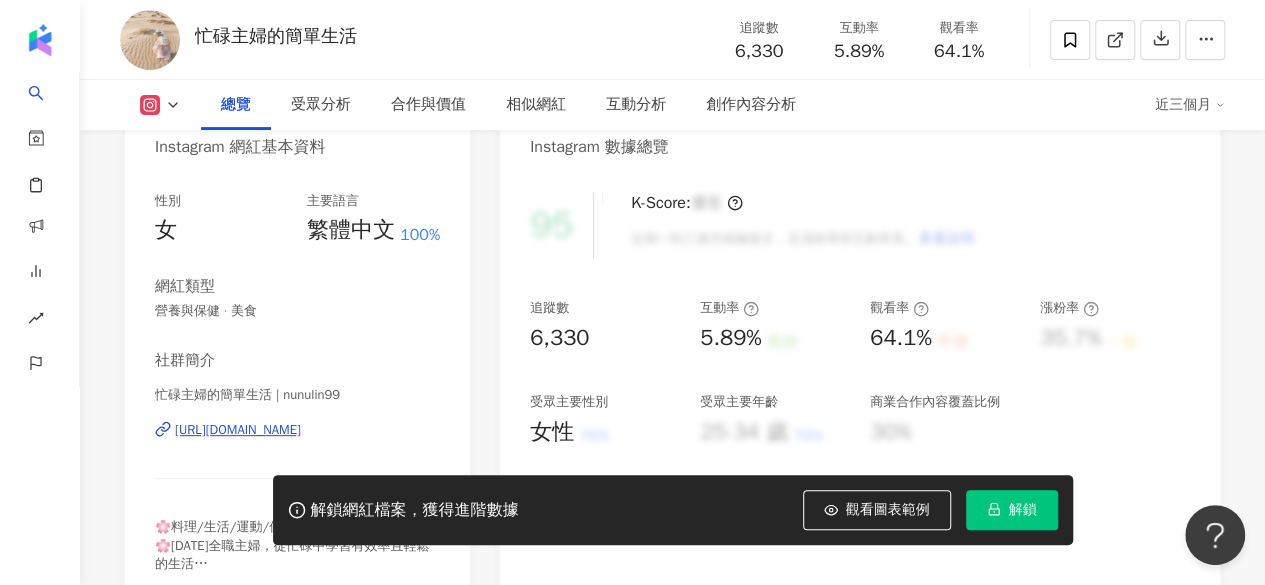 click on "https://www.instagram.com/nunulin99/" at bounding box center [238, 430] 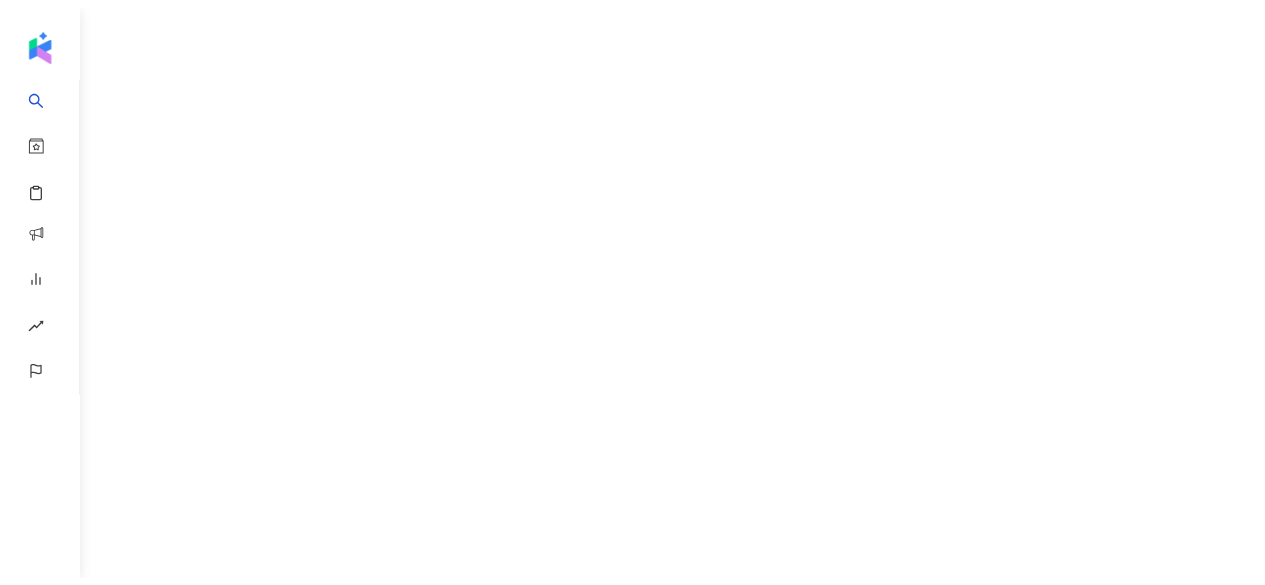 scroll, scrollTop: 0, scrollLeft: 0, axis: both 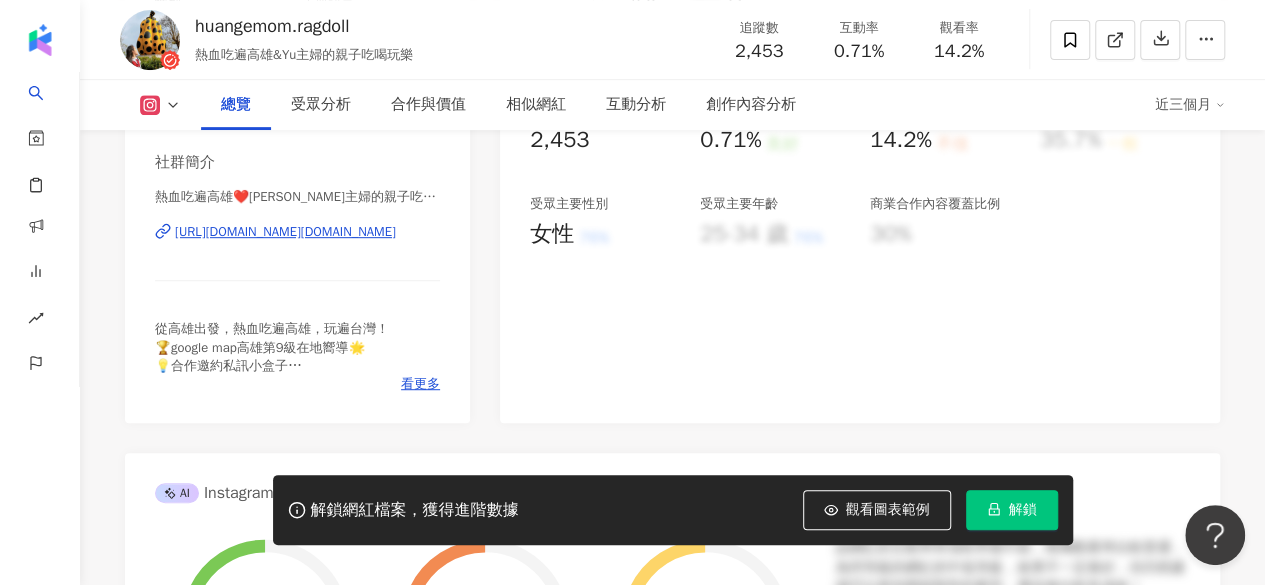 click on "https://www.instagram.com/huangemom.ragdoll/" at bounding box center [285, 232] 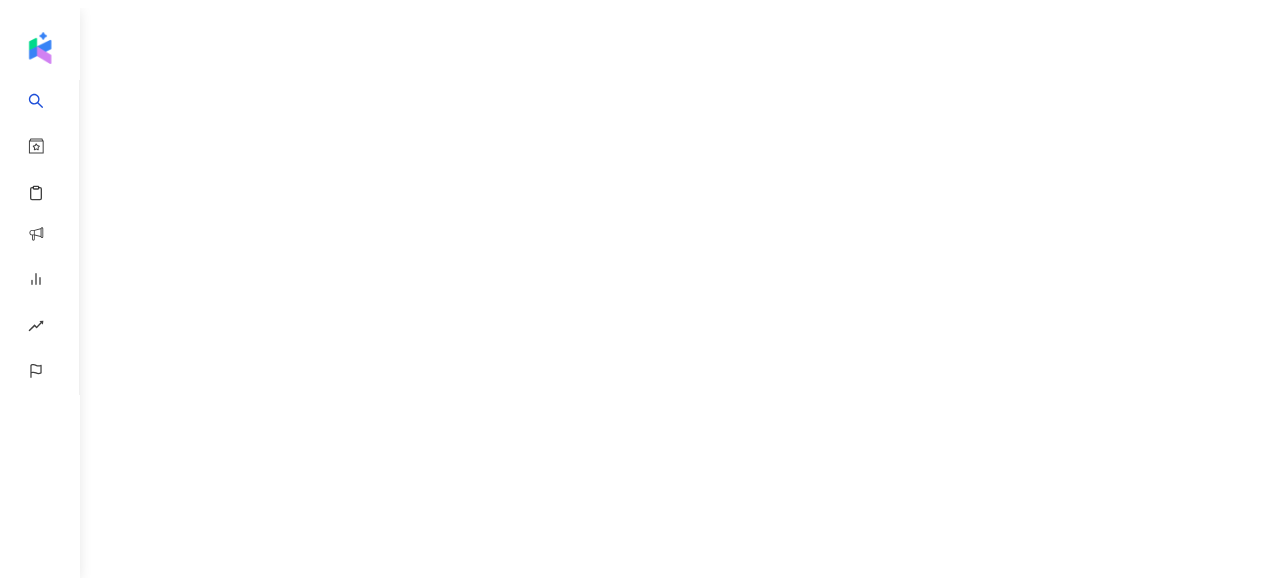 scroll, scrollTop: 0, scrollLeft: 0, axis: both 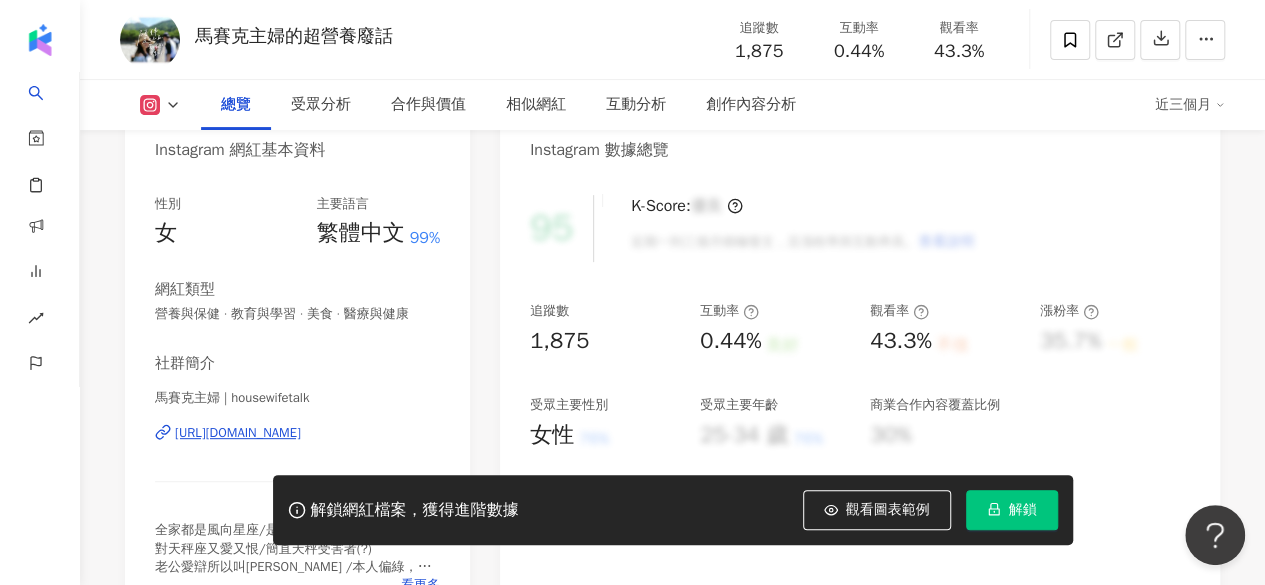 click on "[URL][DOMAIN_NAME]" at bounding box center (238, 433) 